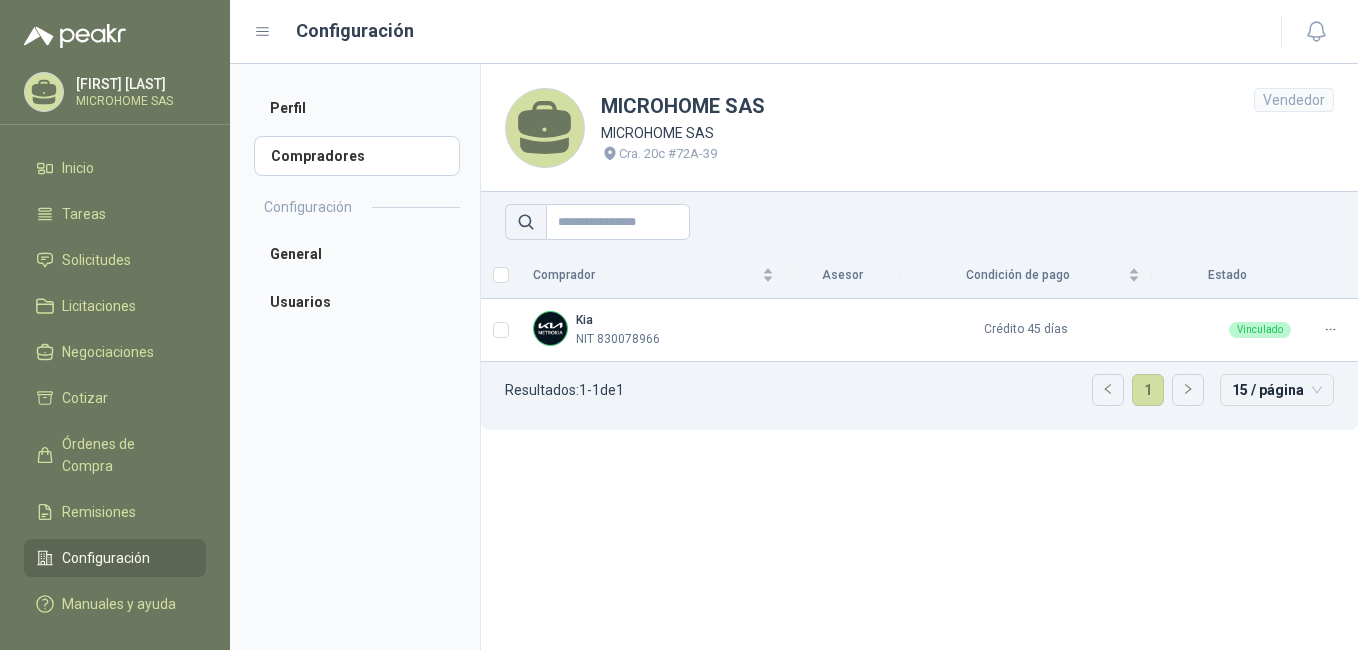 scroll, scrollTop: 0, scrollLeft: 0, axis: both 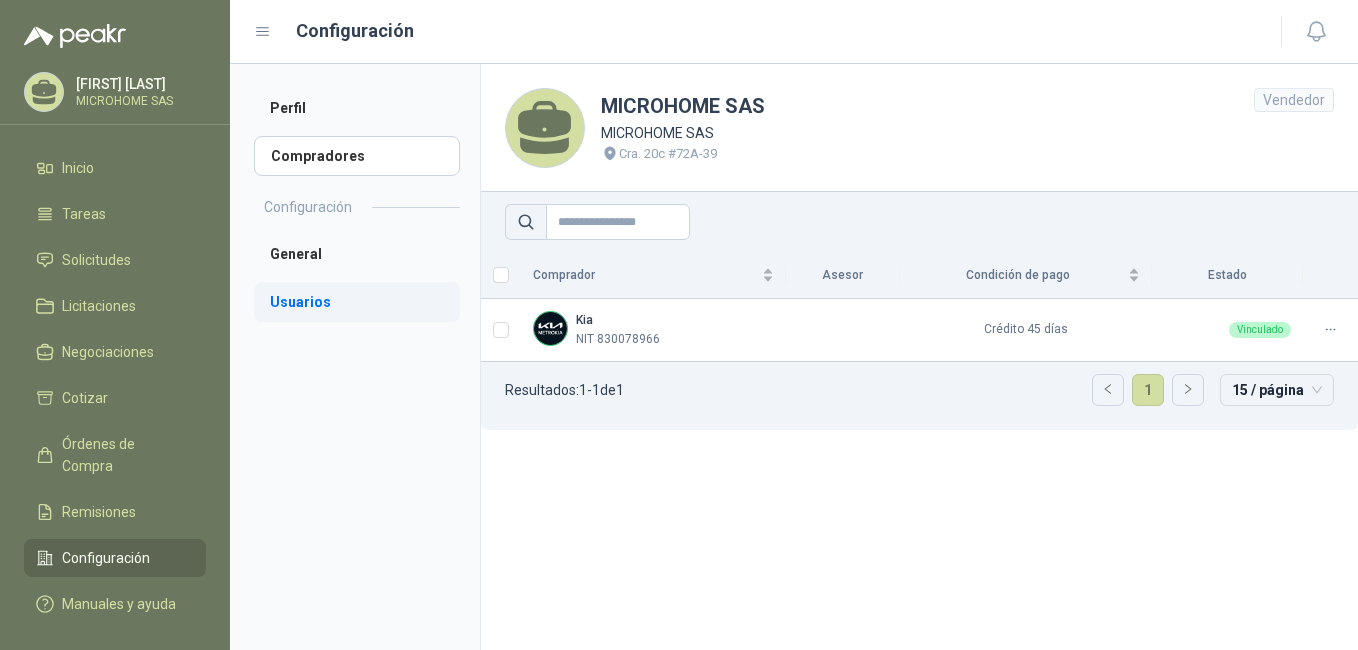click on "Usuarios" at bounding box center [357, 302] 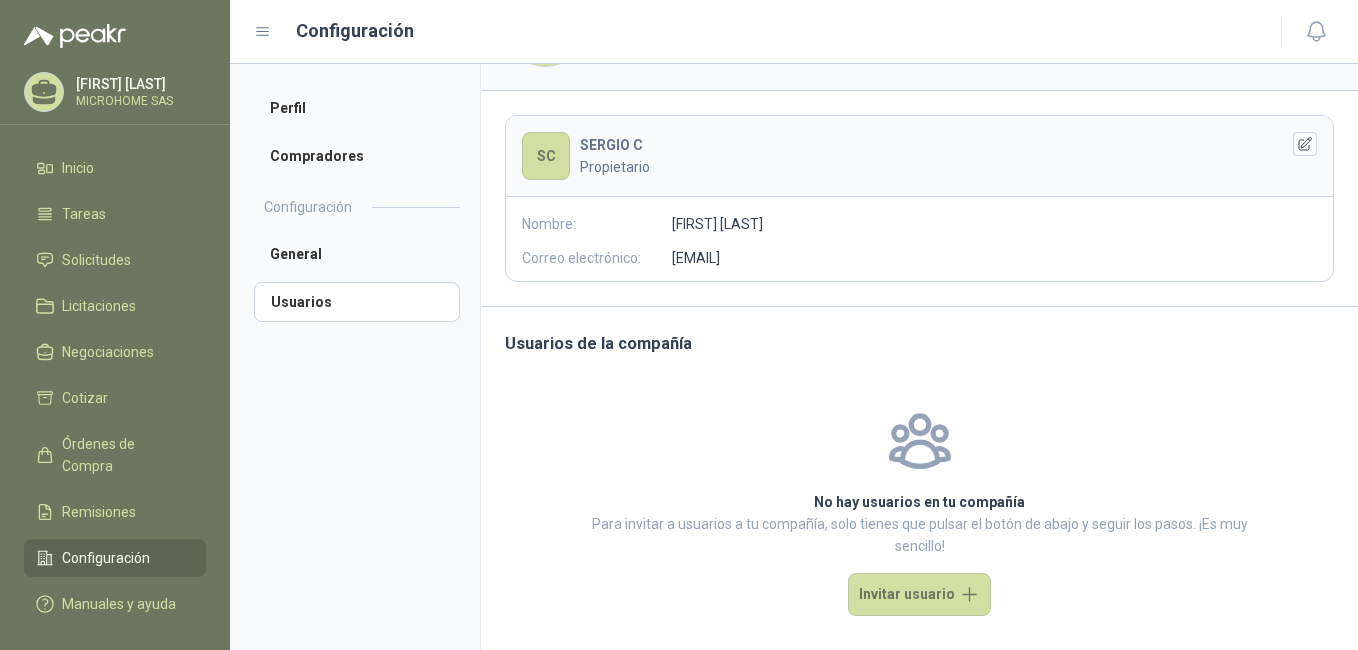 scroll, scrollTop: 115, scrollLeft: 0, axis: vertical 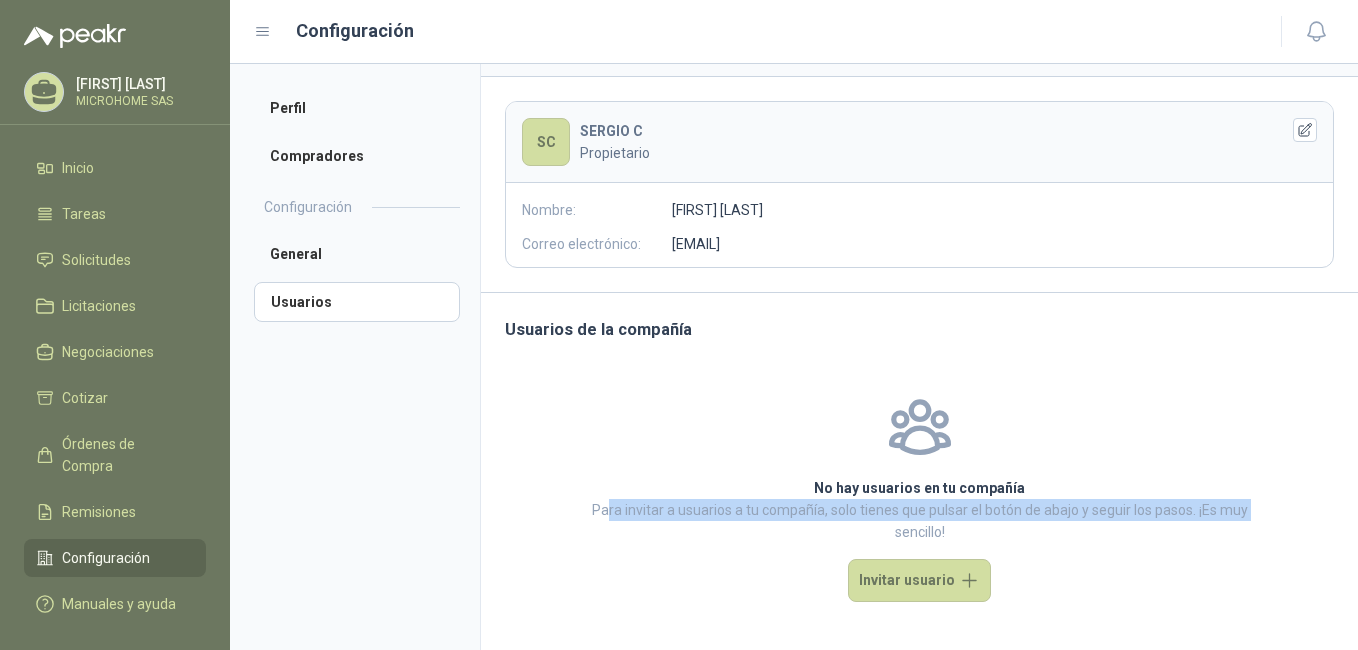 drag, startPoint x: 597, startPoint y: 512, endPoint x: 792, endPoint y: 531, distance: 195.92346 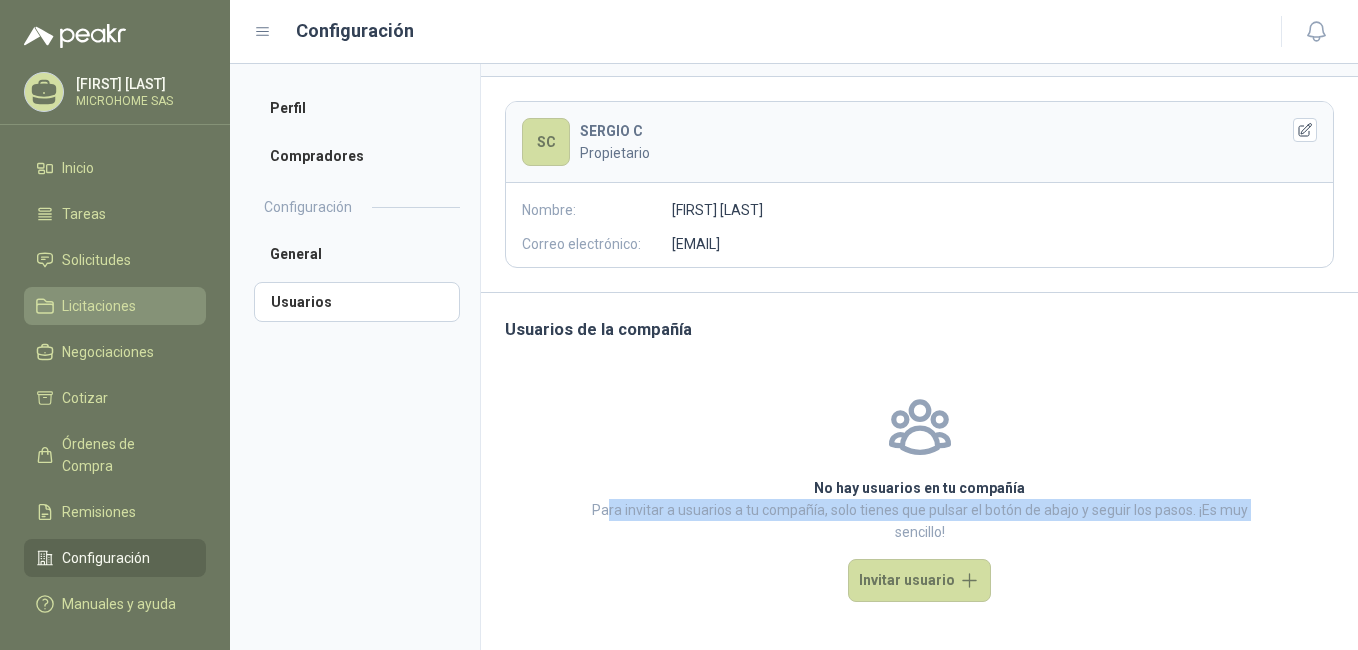 click on "Licitaciones" at bounding box center (99, 306) 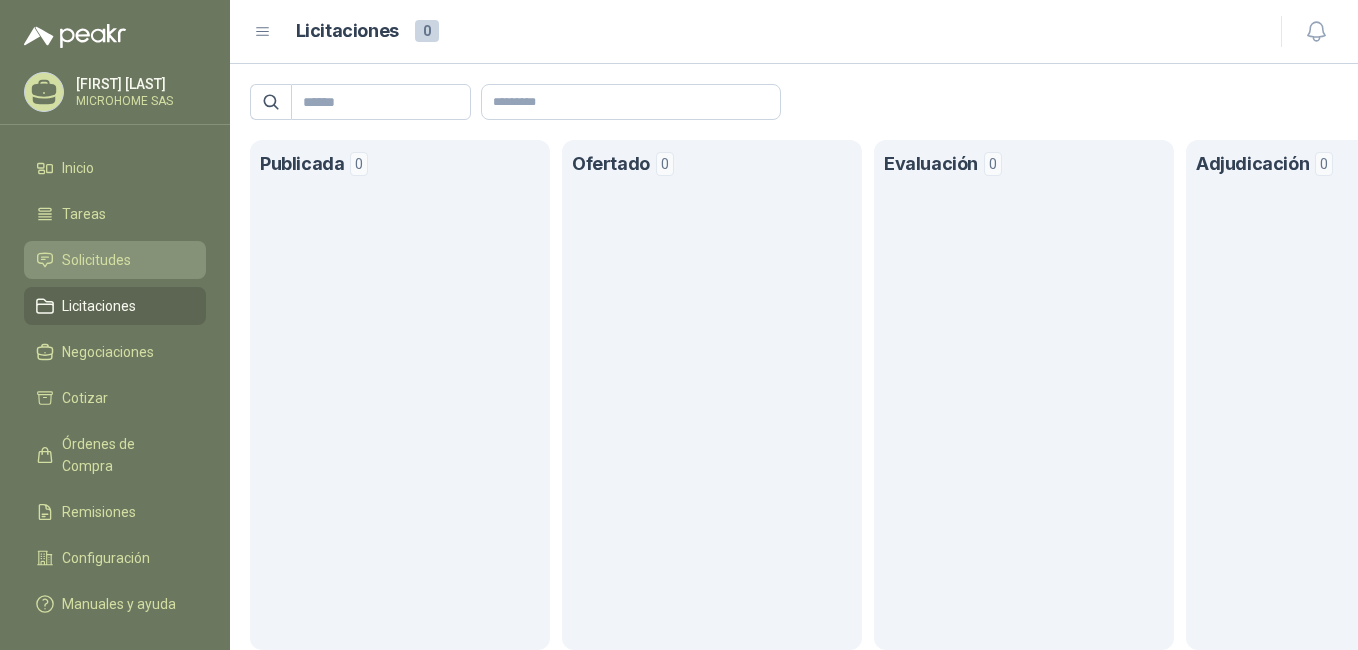 click on "Solicitudes" at bounding box center (96, 260) 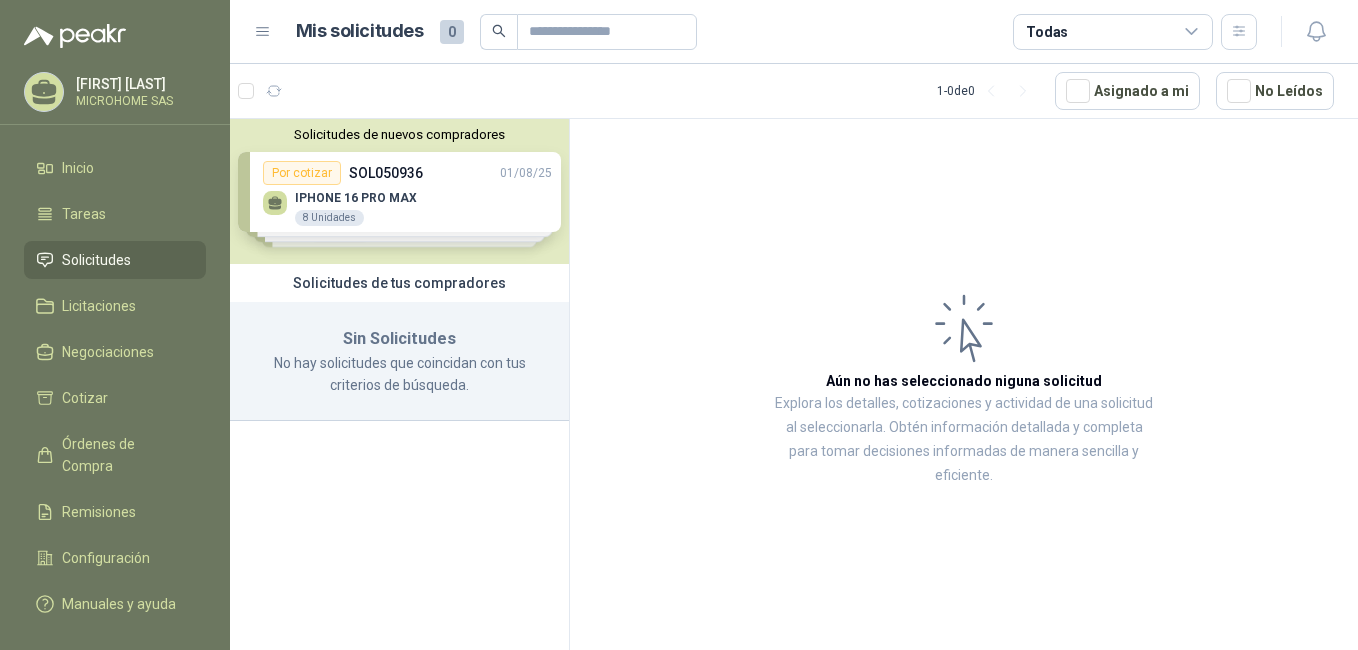 click on "Solicitudes de nuevos compradores Por cotizar SOL050936 01/08/25 IPHONE 16 PRO MAX 8 Unidades Por cotizar SOL050928 01/08/25 DIADEMA LOGITECH H390 20 Unidades Por cotizar SOL050924 01/08/25 Celular Samsung Galaxy A05s 128gb 4g 5 Unidades Por cotizar SOL050925 01/08/25 CELULAR SAMSUNG GALAXY A06 128G - 4G 5 Unidades ¿Quieres recibir cientos de solicitudes de compra como estas todos los días? Agenda una reunión" at bounding box center (399, 191) 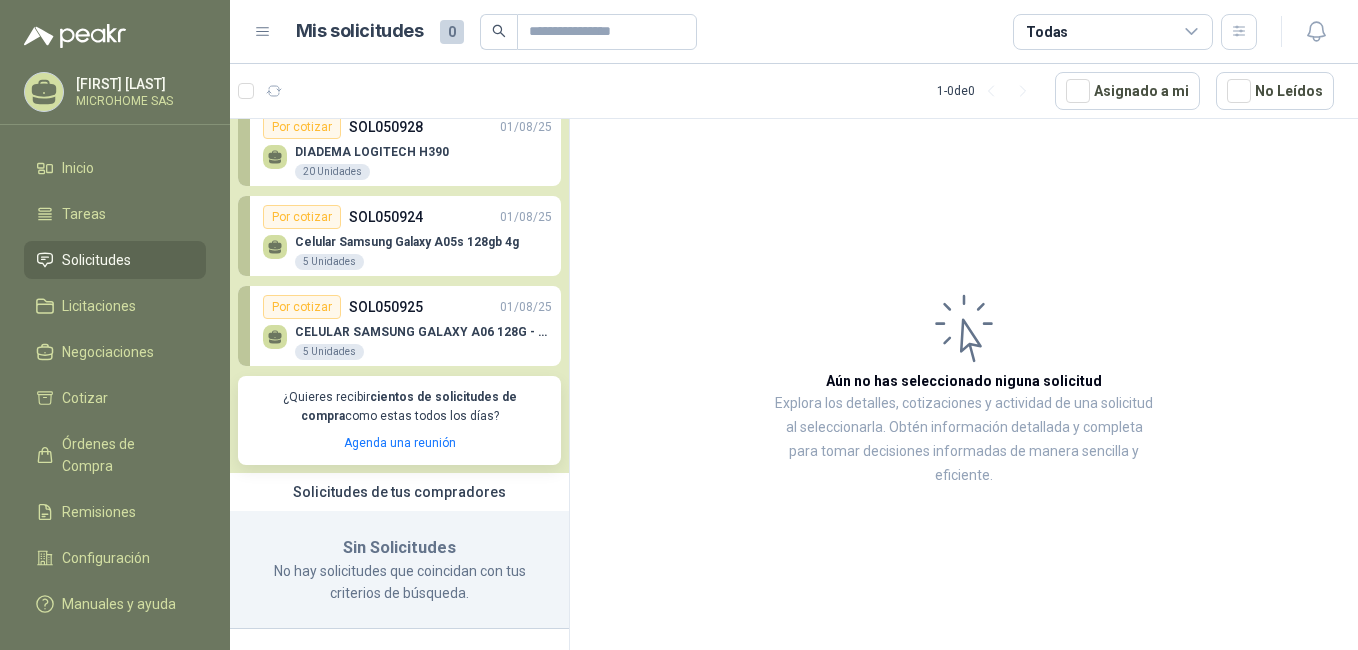 scroll, scrollTop: 137, scrollLeft: 0, axis: vertical 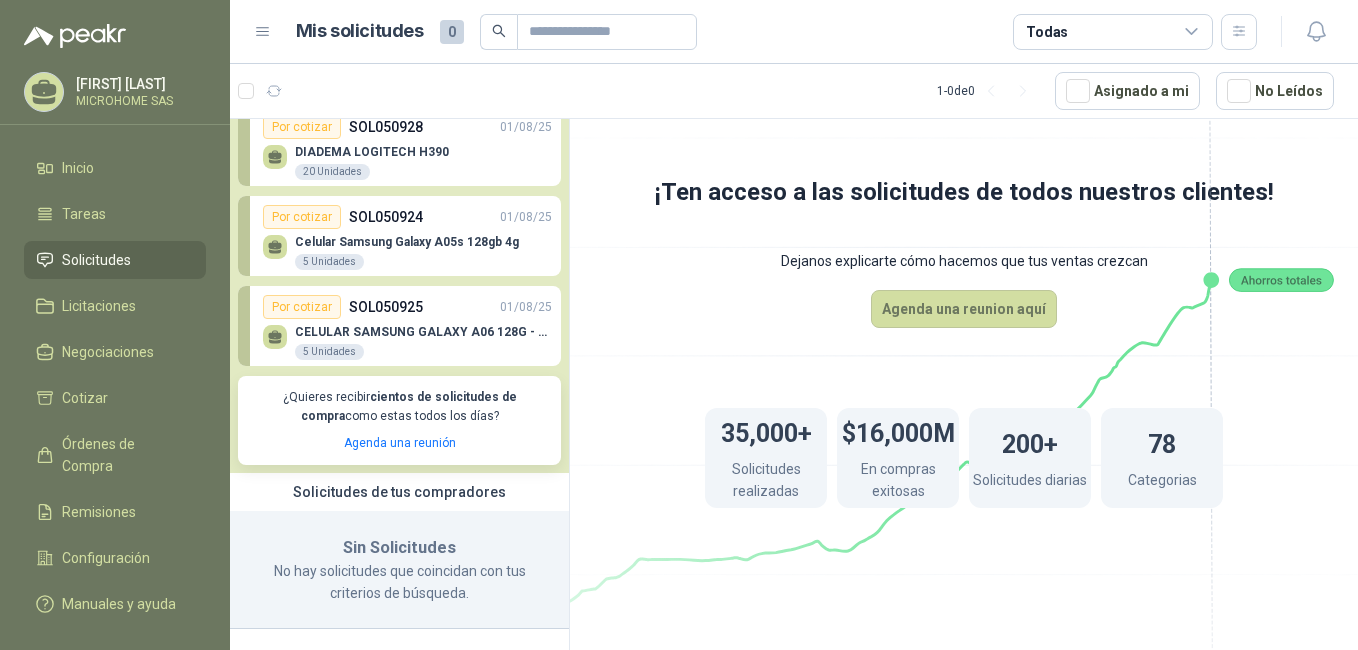 drag, startPoint x: 662, startPoint y: 188, endPoint x: 1148, endPoint y: 203, distance: 486.2314 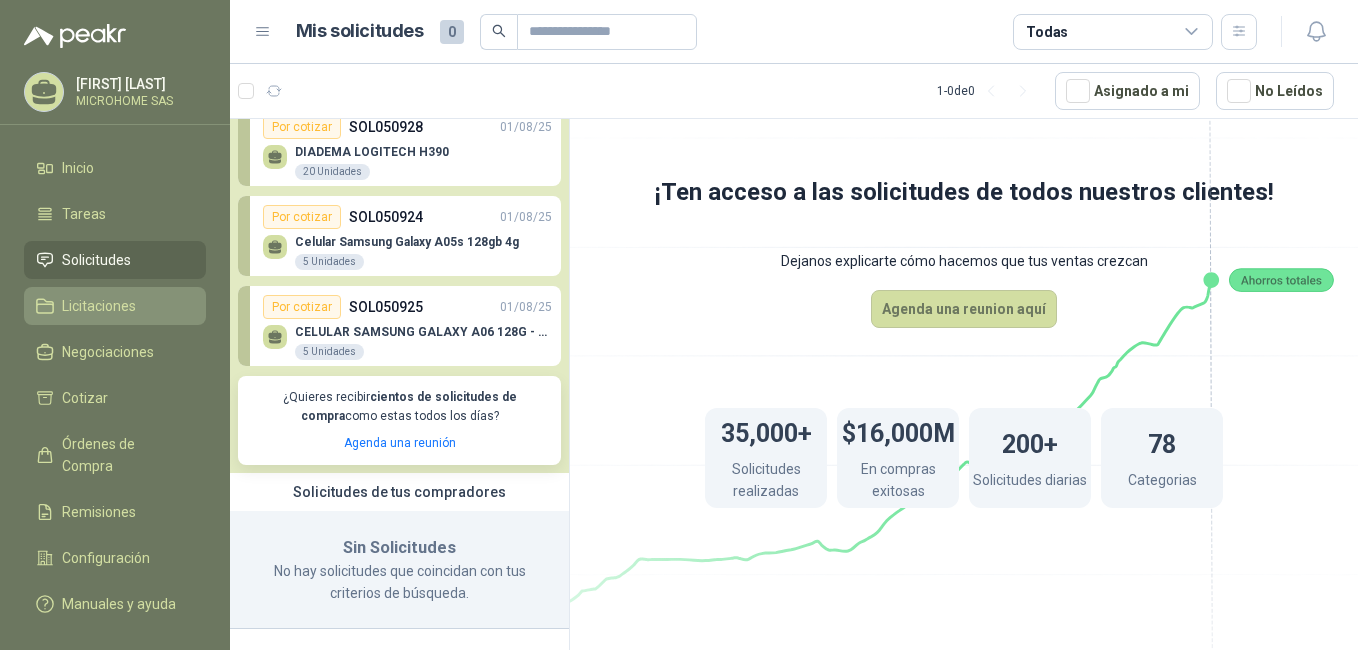 click on "Licitaciones" at bounding box center (99, 306) 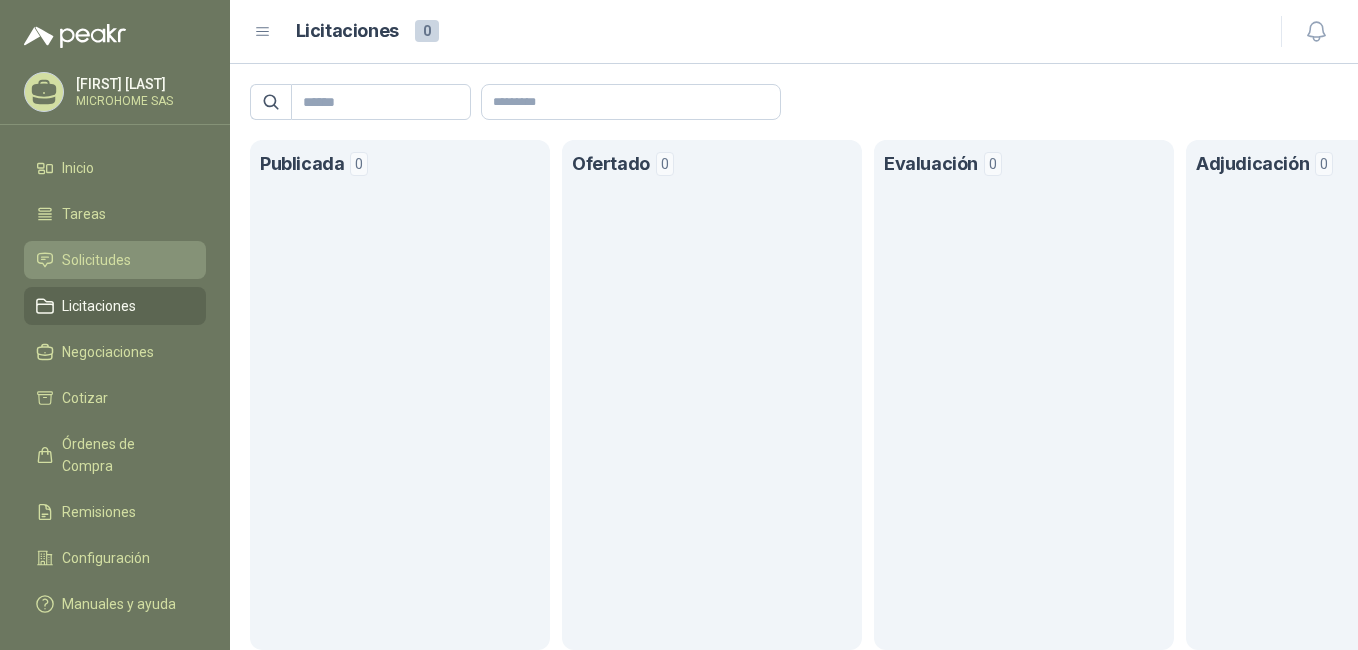click on "Solicitudes" at bounding box center (96, 260) 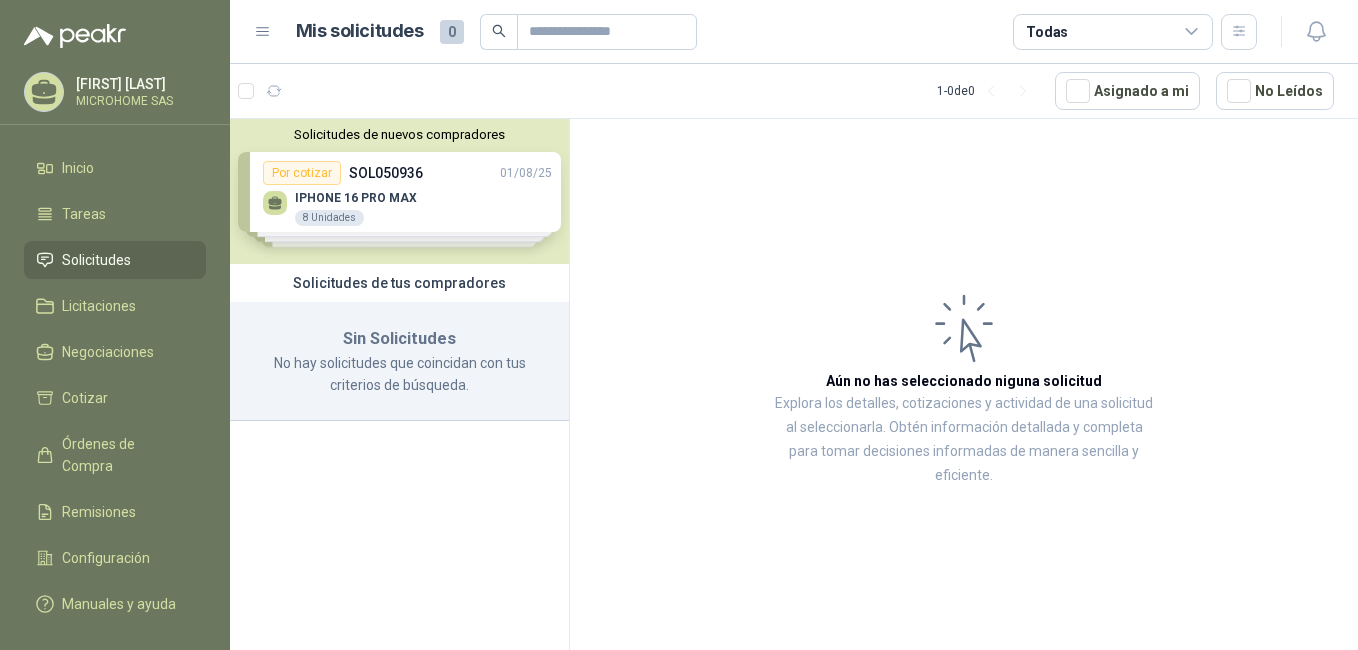drag, startPoint x: 956, startPoint y: 229, endPoint x: 865, endPoint y: 231, distance: 91.02197 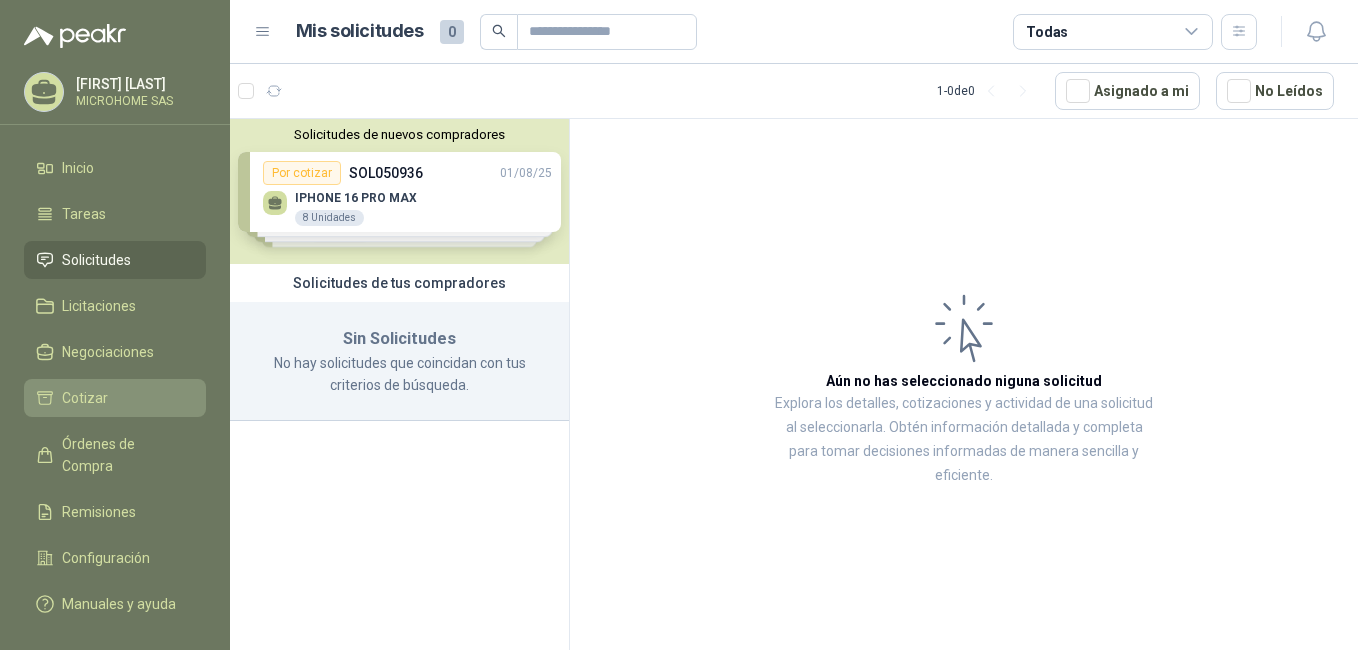 click on "Cotizar" at bounding box center (85, 398) 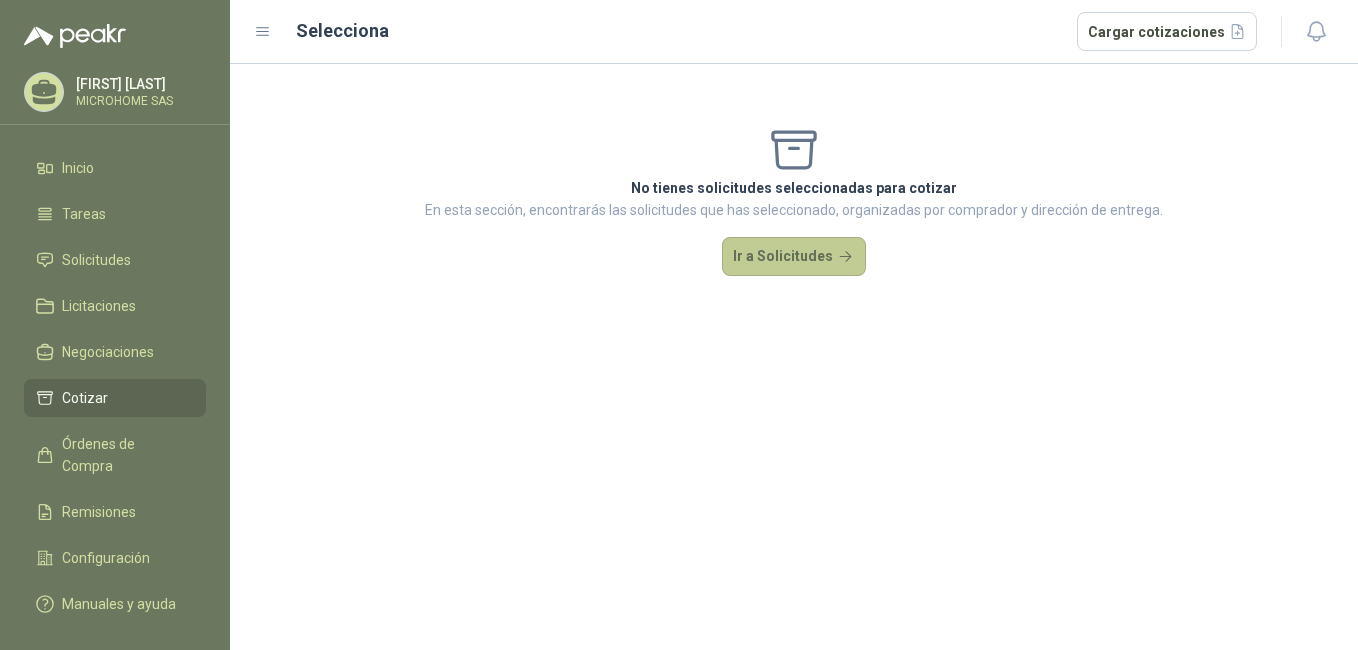 click on "Ir a Solicitudes" at bounding box center (794, 257) 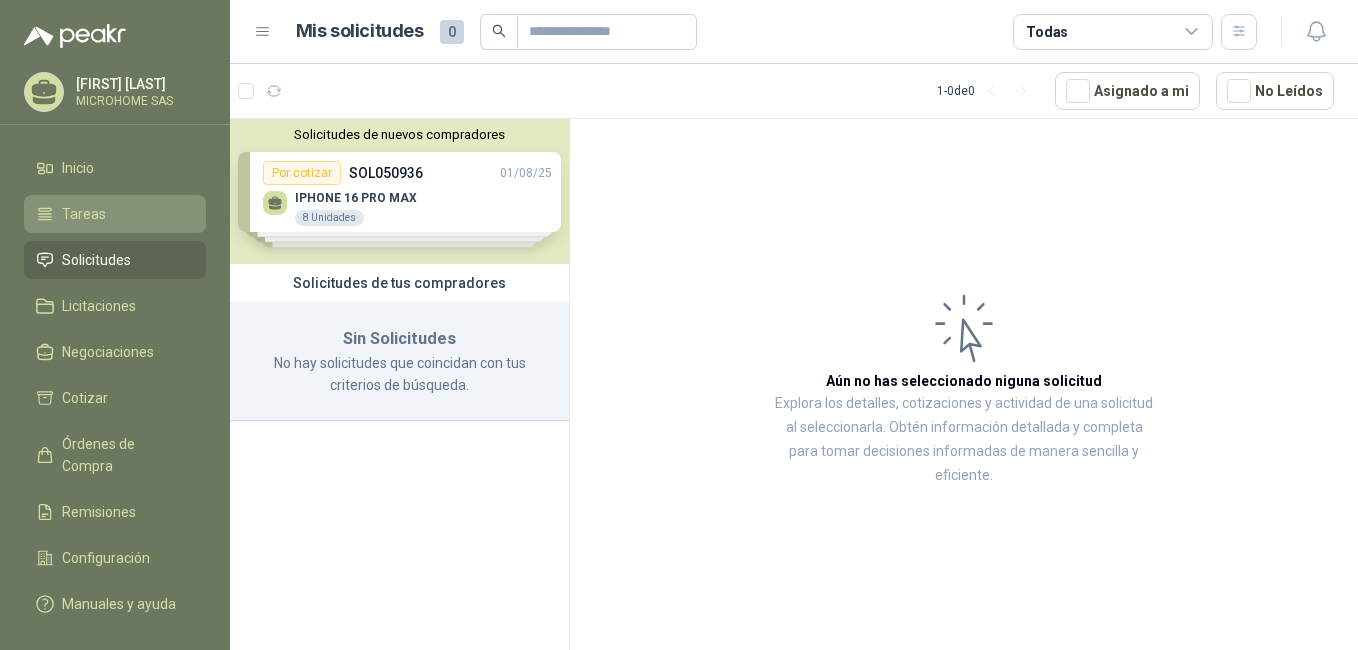 click on "Tareas" at bounding box center (115, 214) 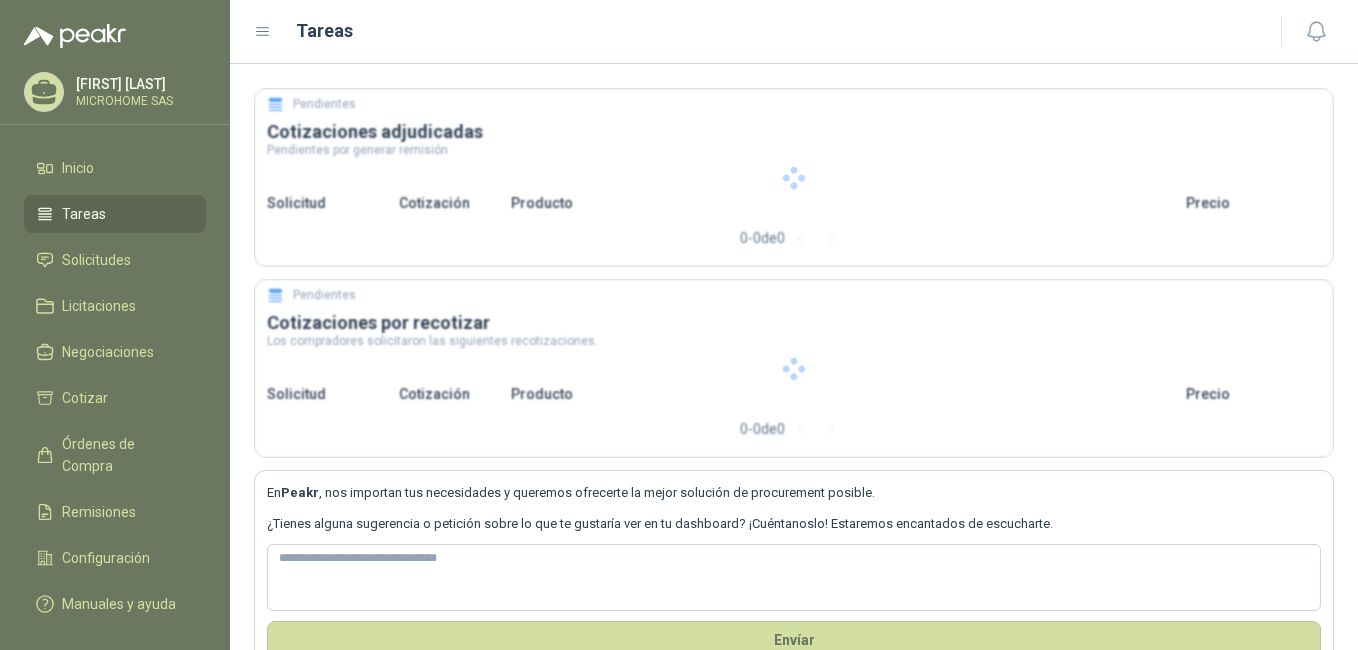 type 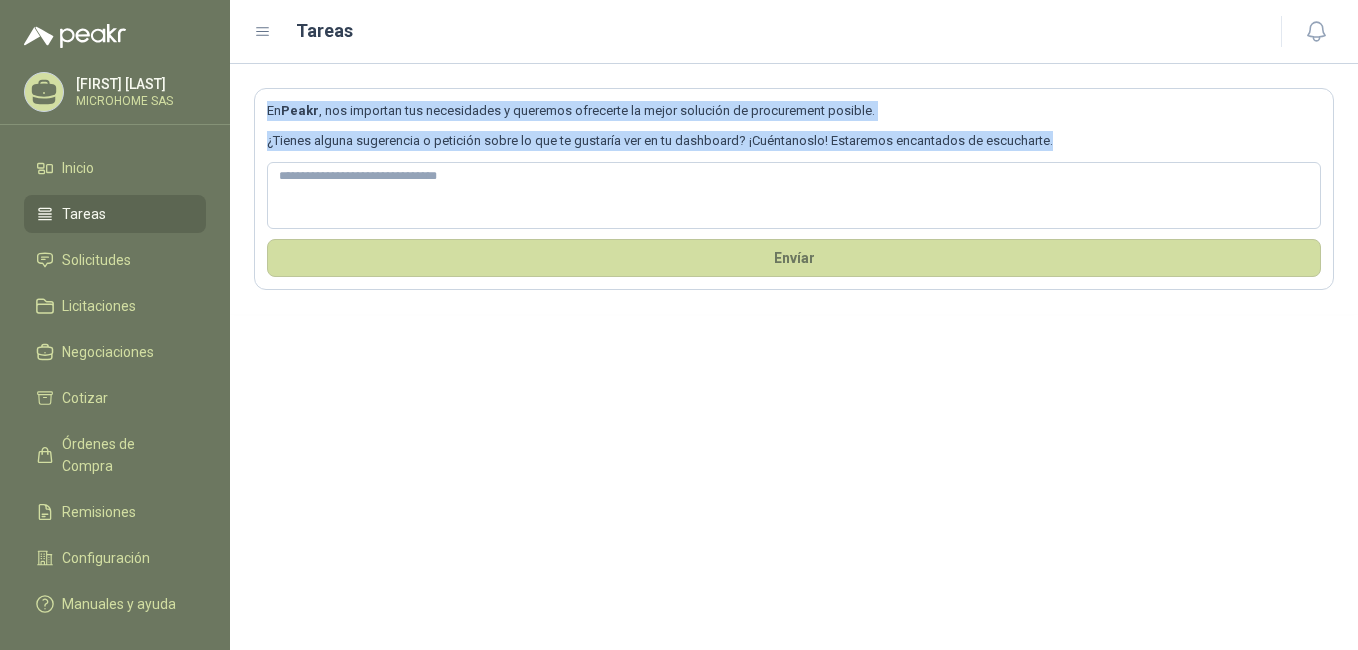 drag, startPoint x: 261, startPoint y: 108, endPoint x: 1061, endPoint y: 148, distance: 800.9994 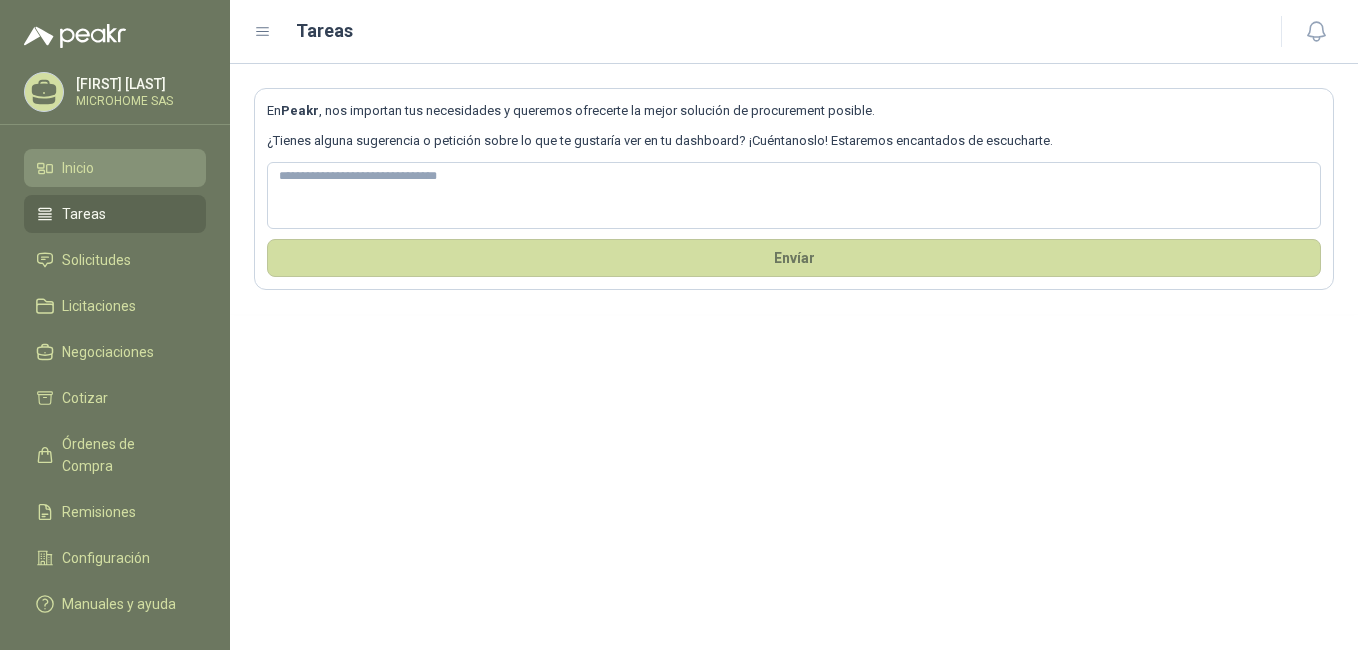 click on "Inicio" at bounding box center (115, 168) 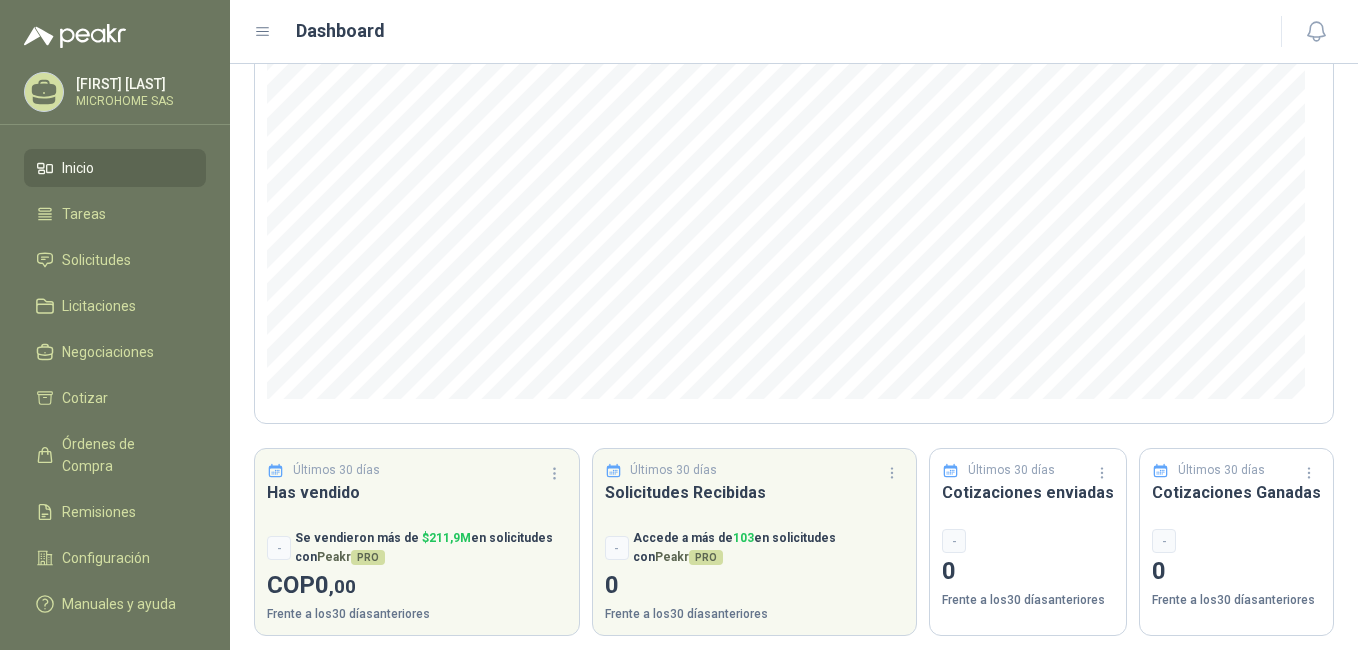 scroll, scrollTop: 251, scrollLeft: 0, axis: vertical 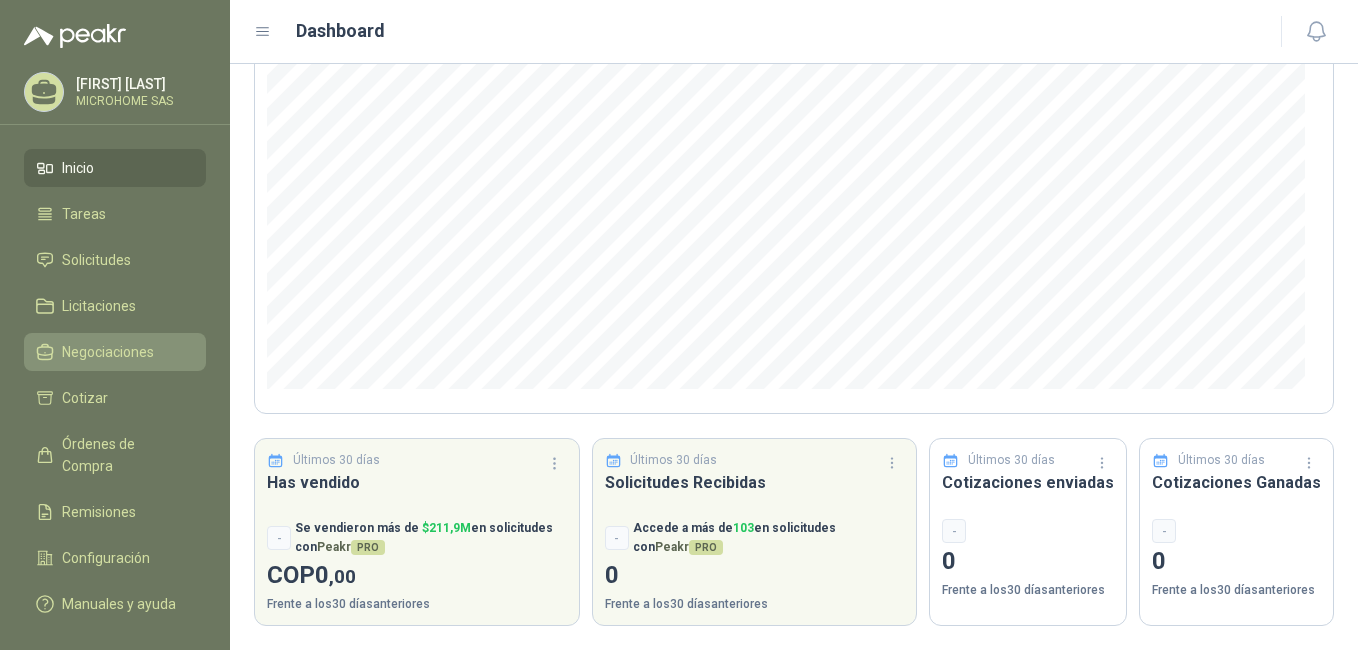 click on "Negociaciones" at bounding box center (108, 352) 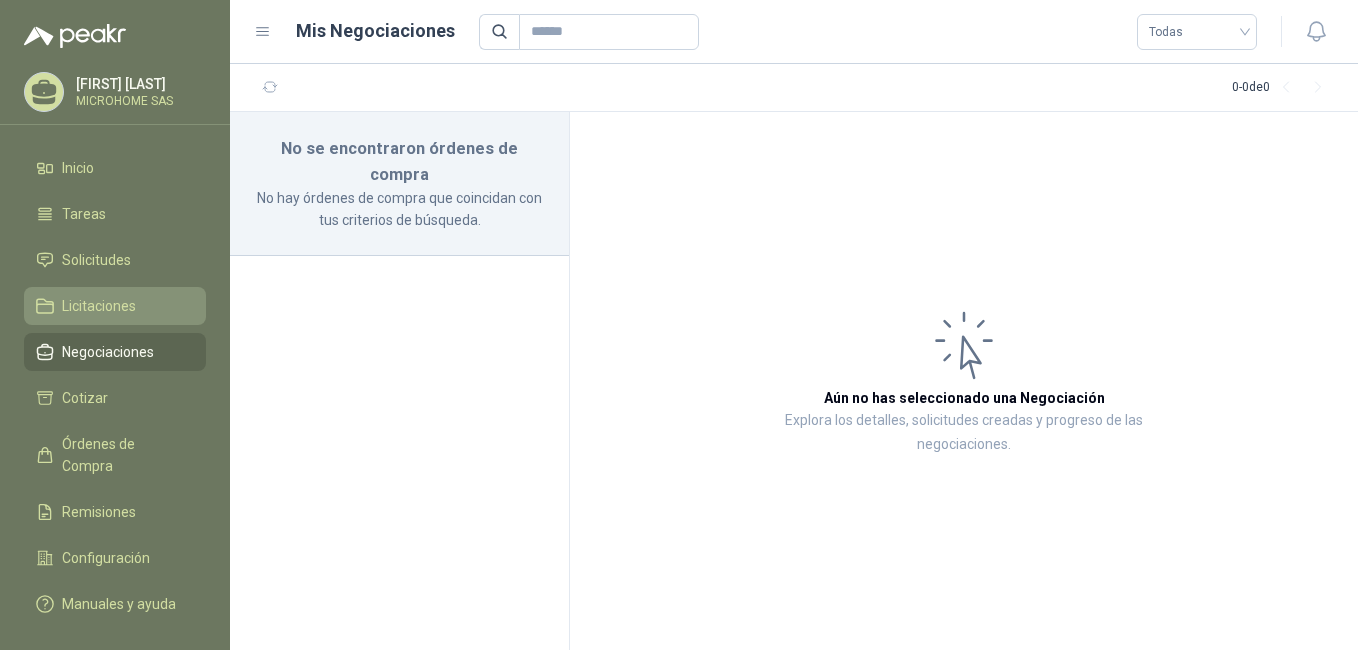 click on "Licitaciones" at bounding box center [99, 306] 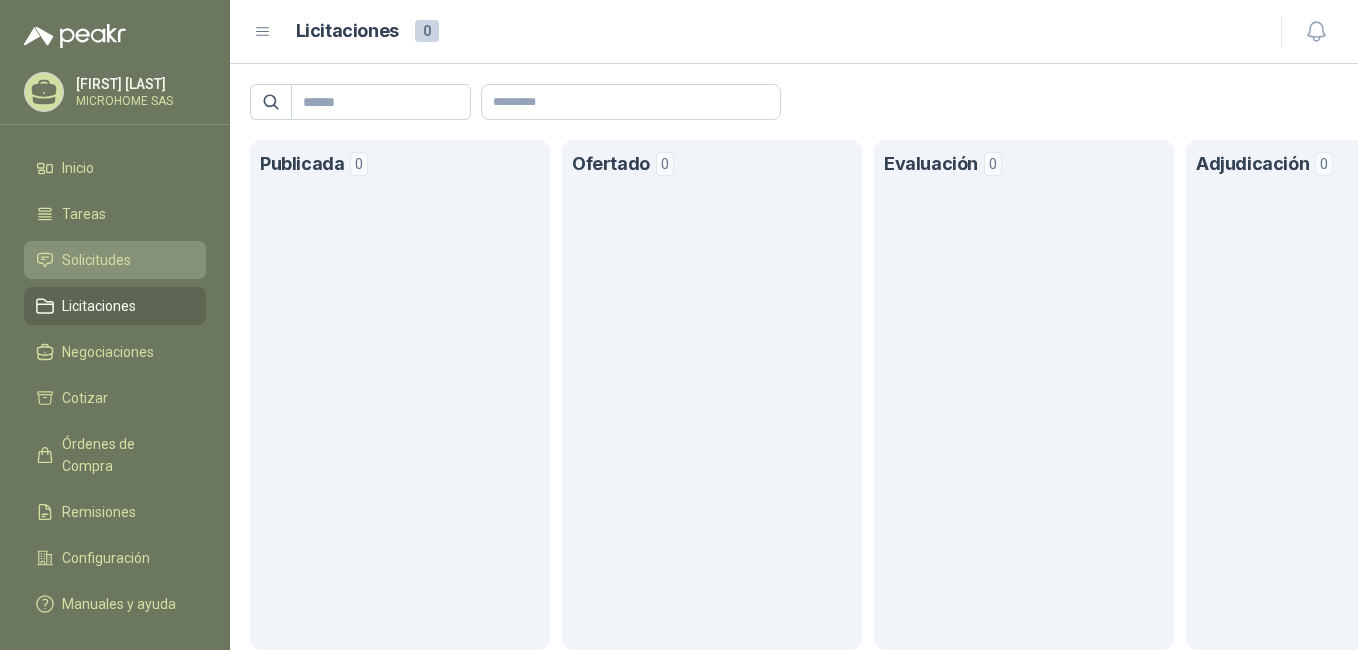 click on "Solicitudes" at bounding box center (96, 260) 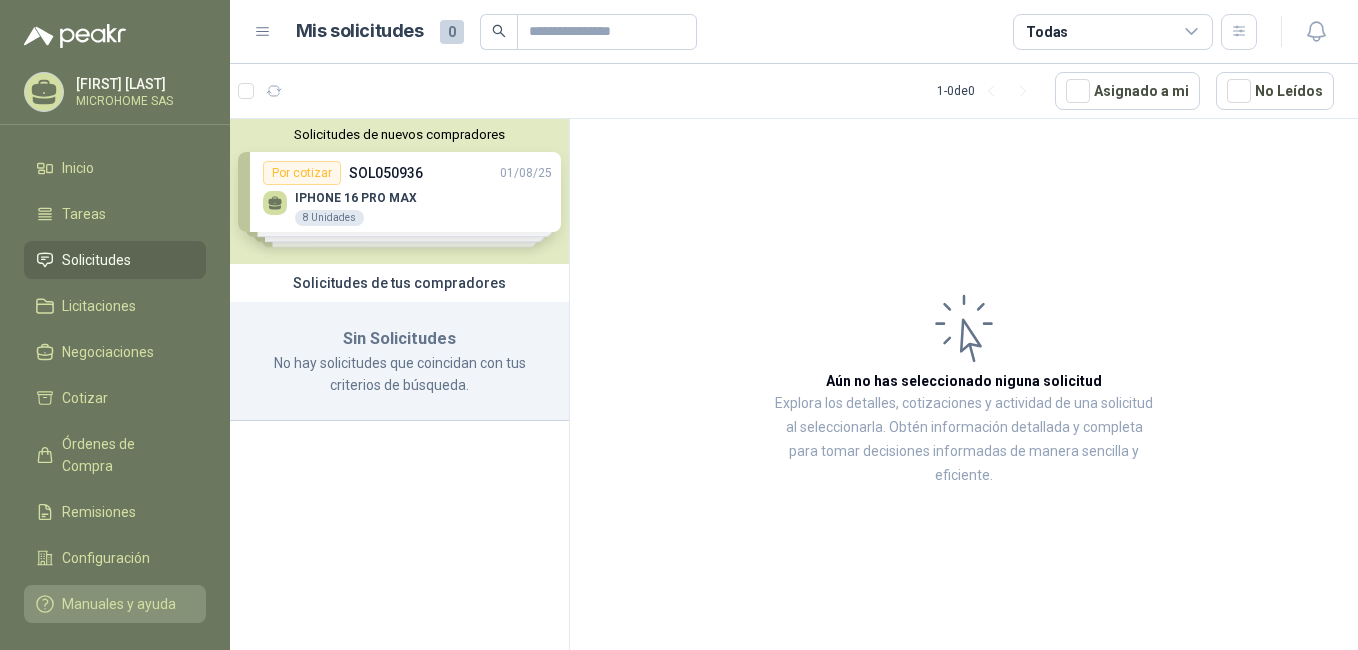 click on "Manuales y ayuda" at bounding box center (119, 604) 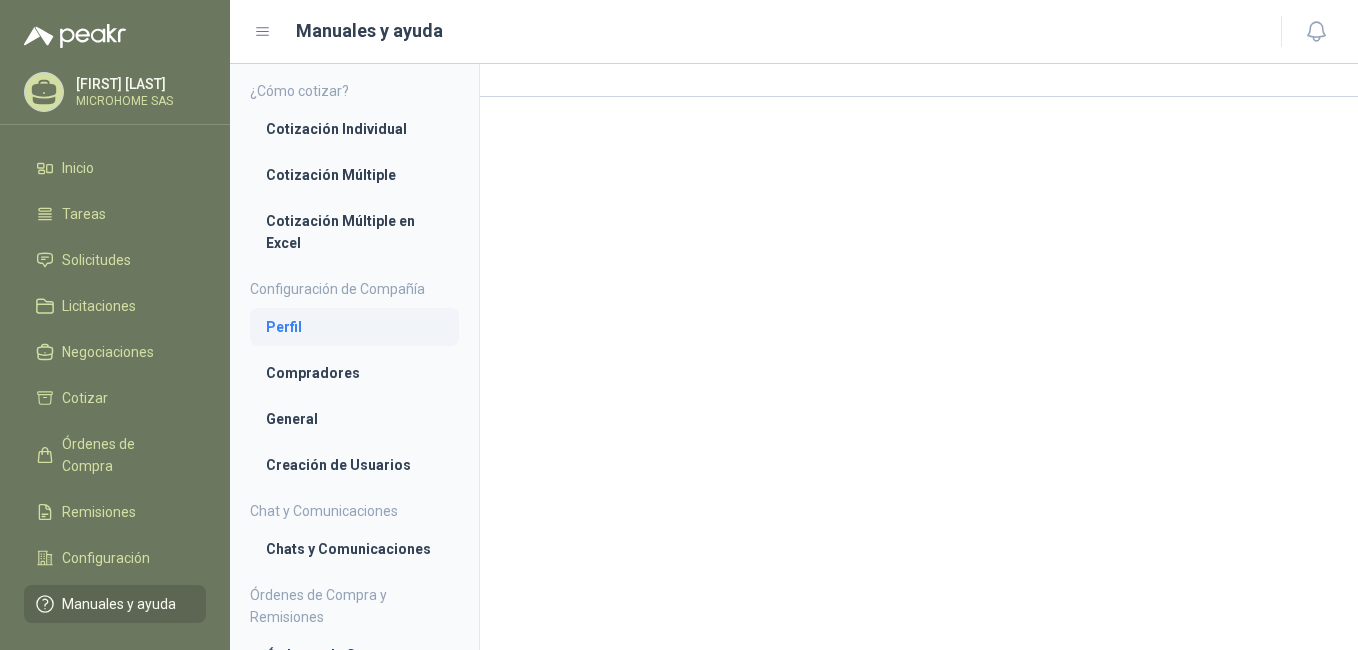 click on "Perfil" at bounding box center (354, 327) 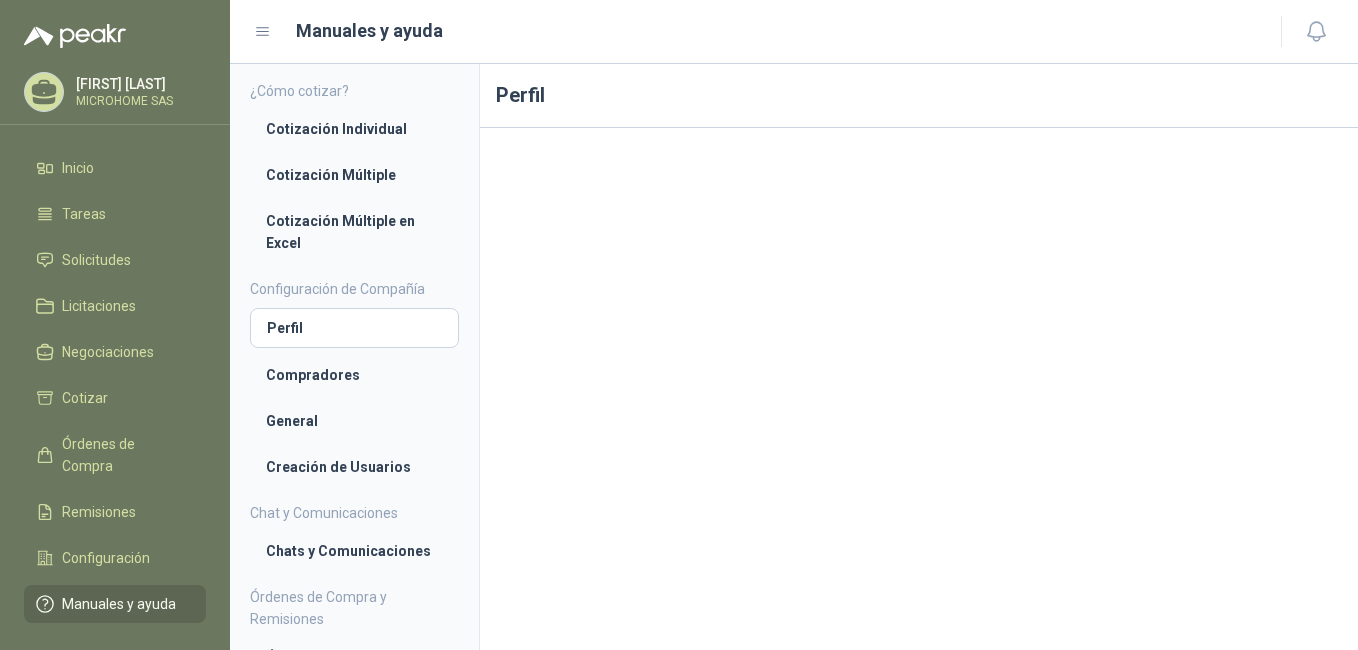 click on "[FIRST] [LAST]" at bounding box center (138, 84) 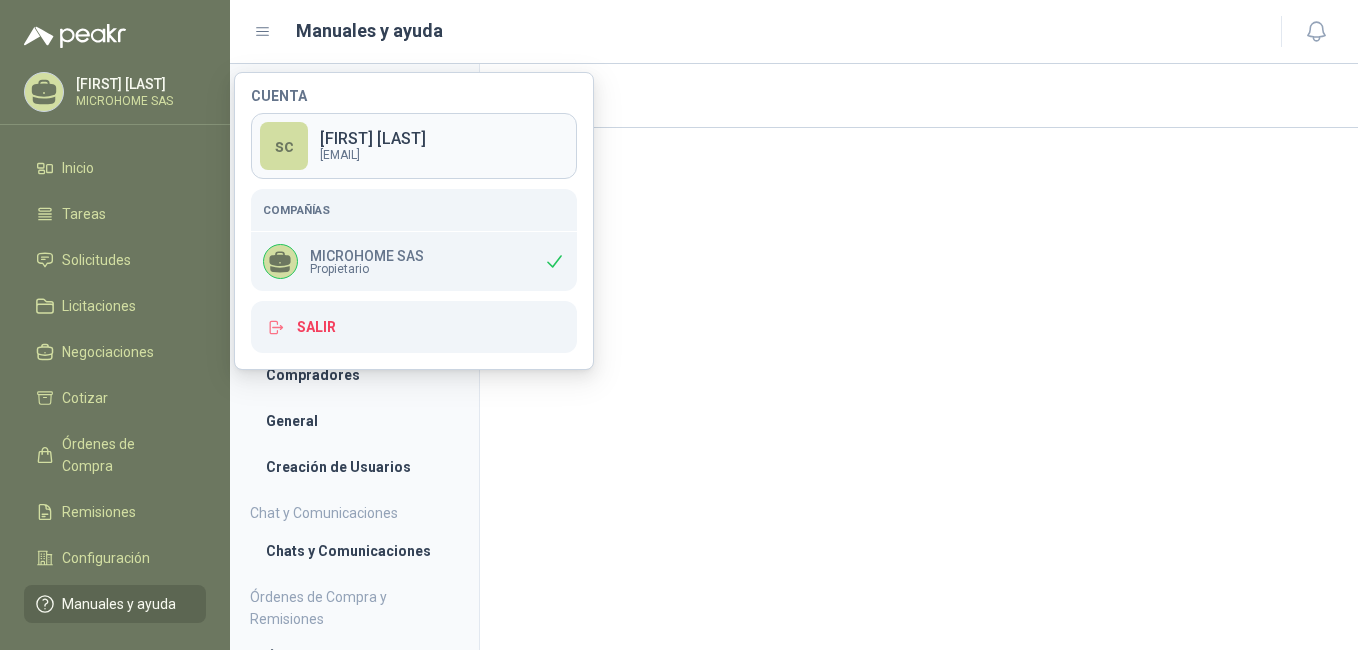 click on "[FIRST] [LAST]" at bounding box center (373, 139) 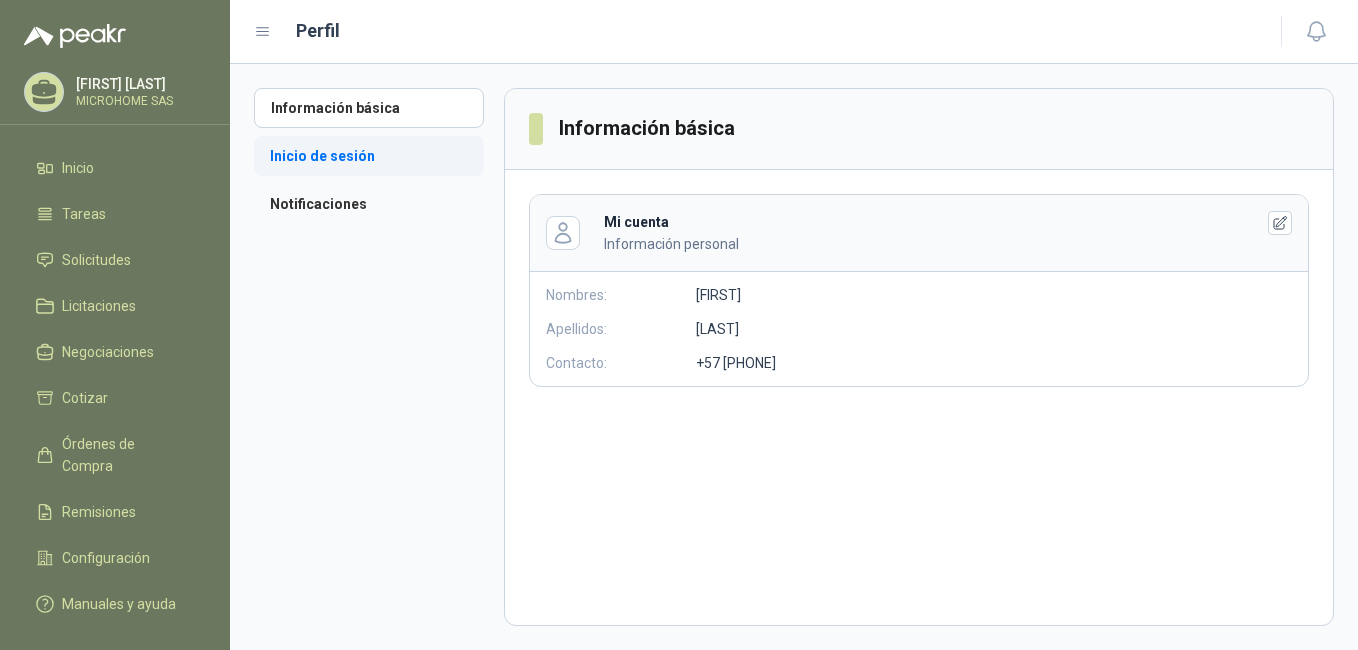 click on "Inicio de sesión" at bounding box center [369, 156] 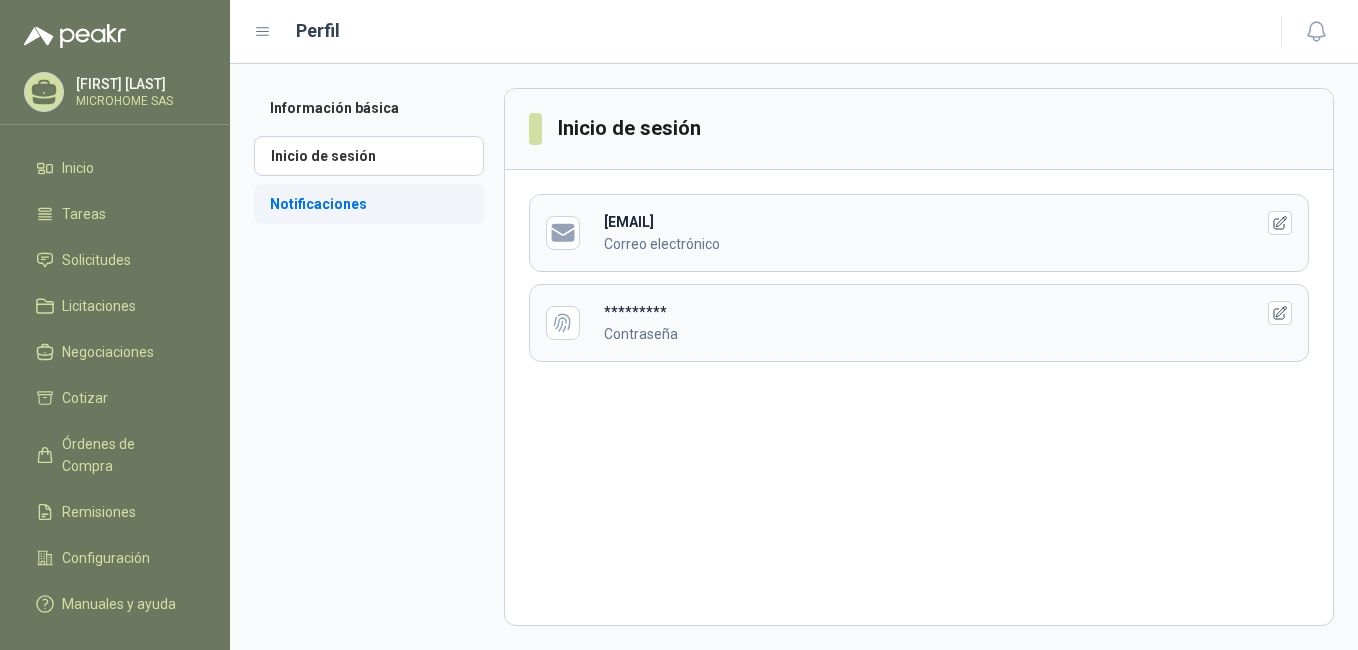 click on "Notificaciones" at bounding box center [369, 204] 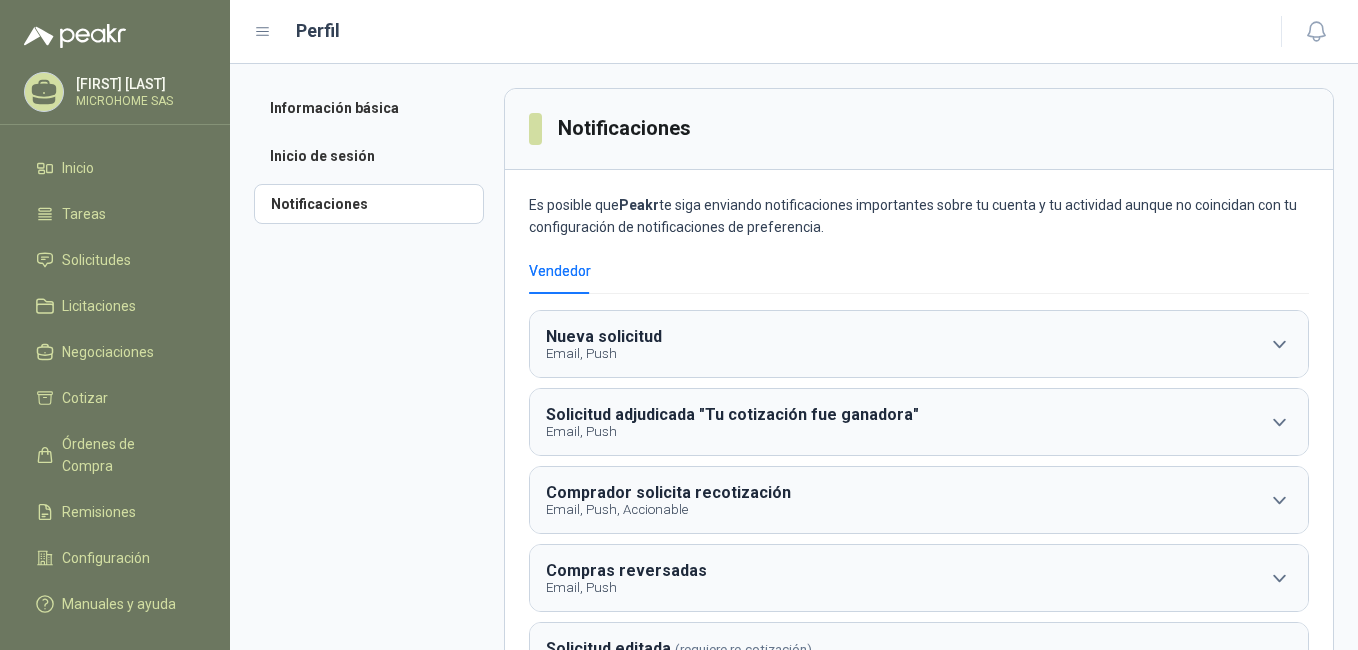 drag, startPoint x: 543, startPoint y: 203, endPoint x: 1235, endPoint y: 226, distance: 692.38214 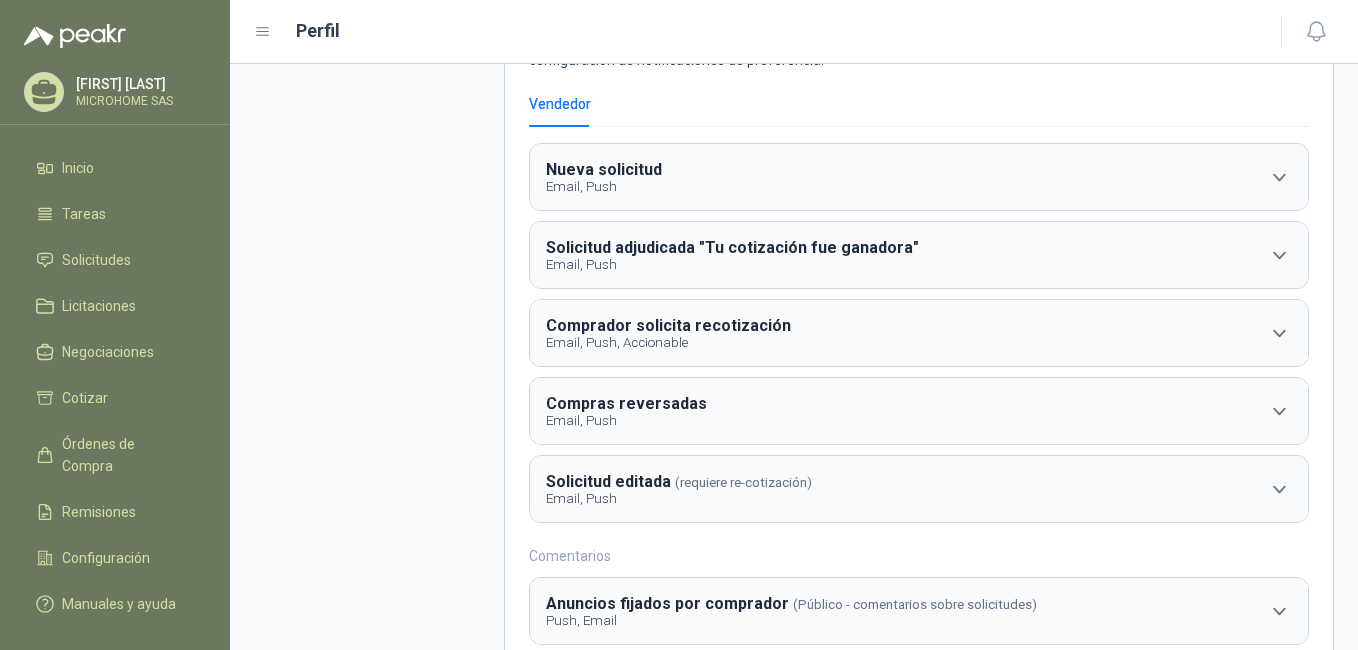 scroll, scrollTop: 200, scrollLeft: 0, axis: vertical 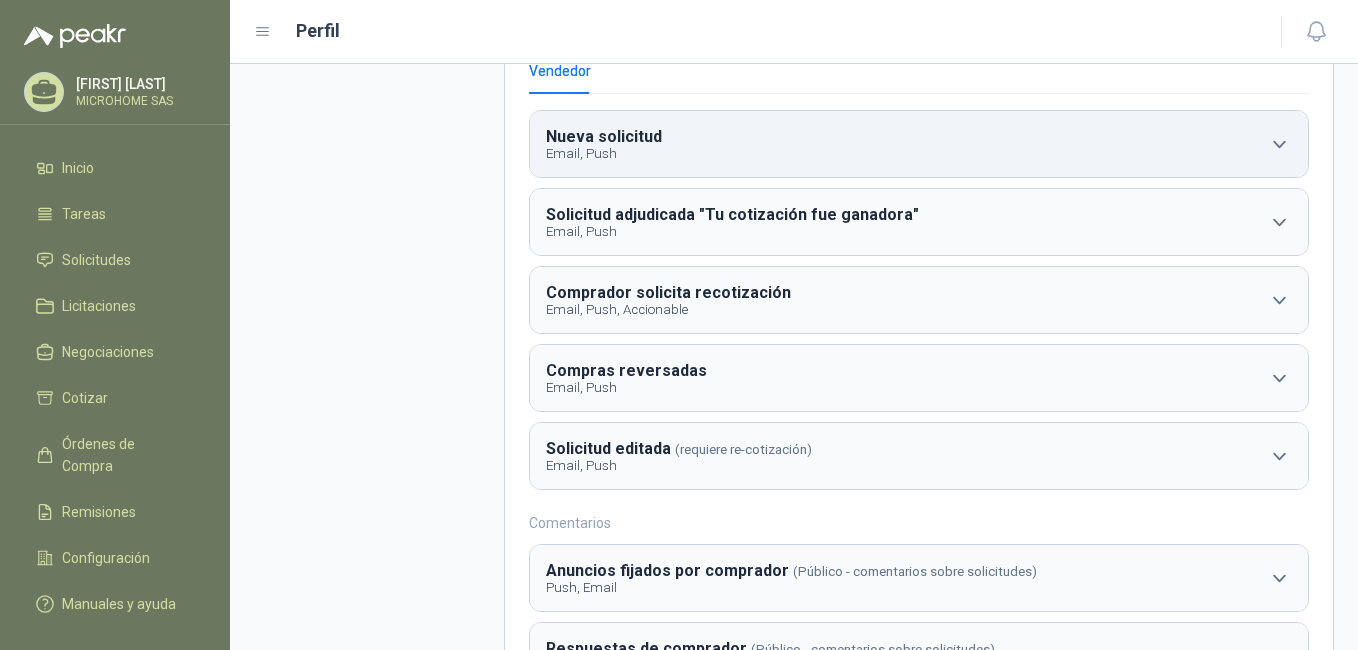 click on "Nueva solicitud Email, Push" at bounding box center [919, 144] 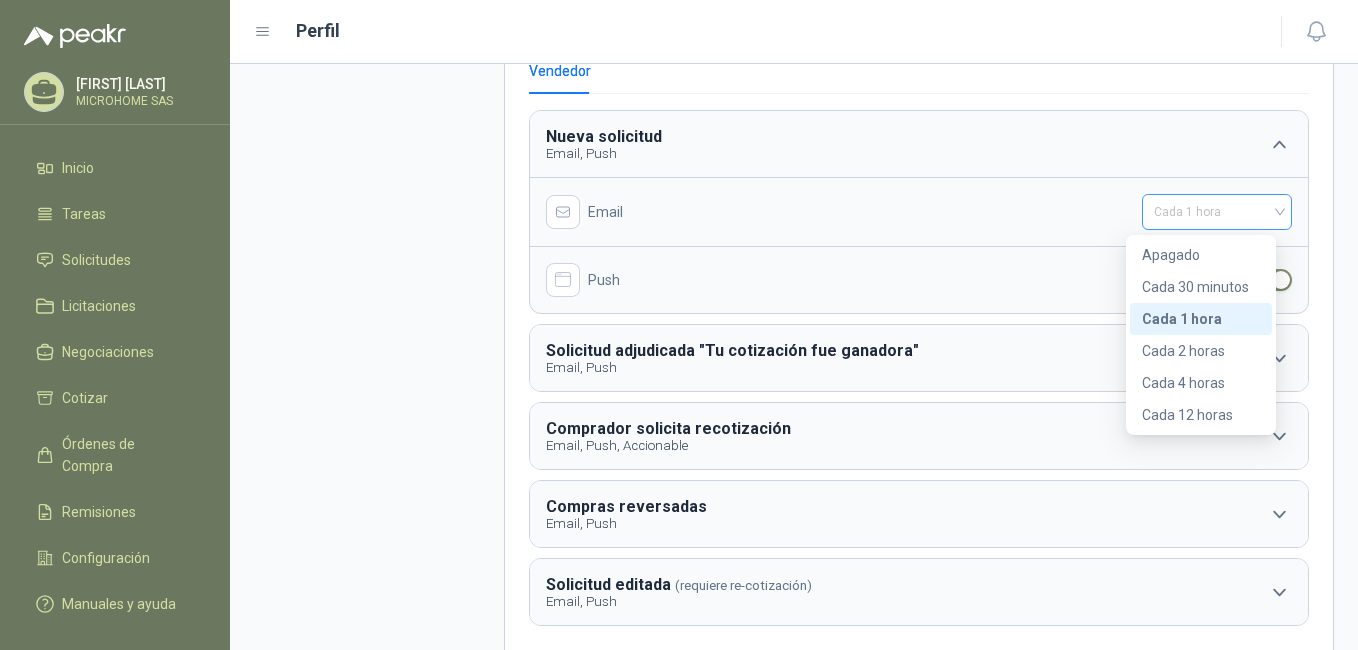 click on "Cada 1 hora" at bounding box center (1217, 212) 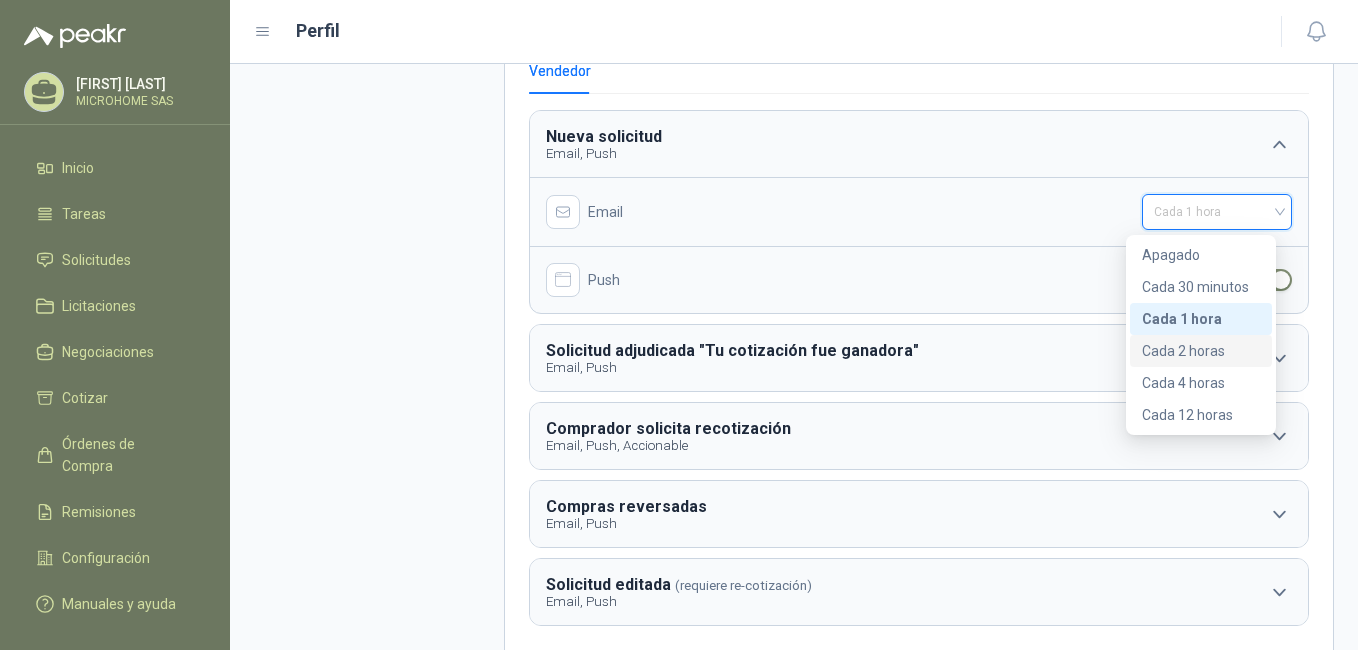 click on "Cada 2 horas" at bounding box center (1201, 351) 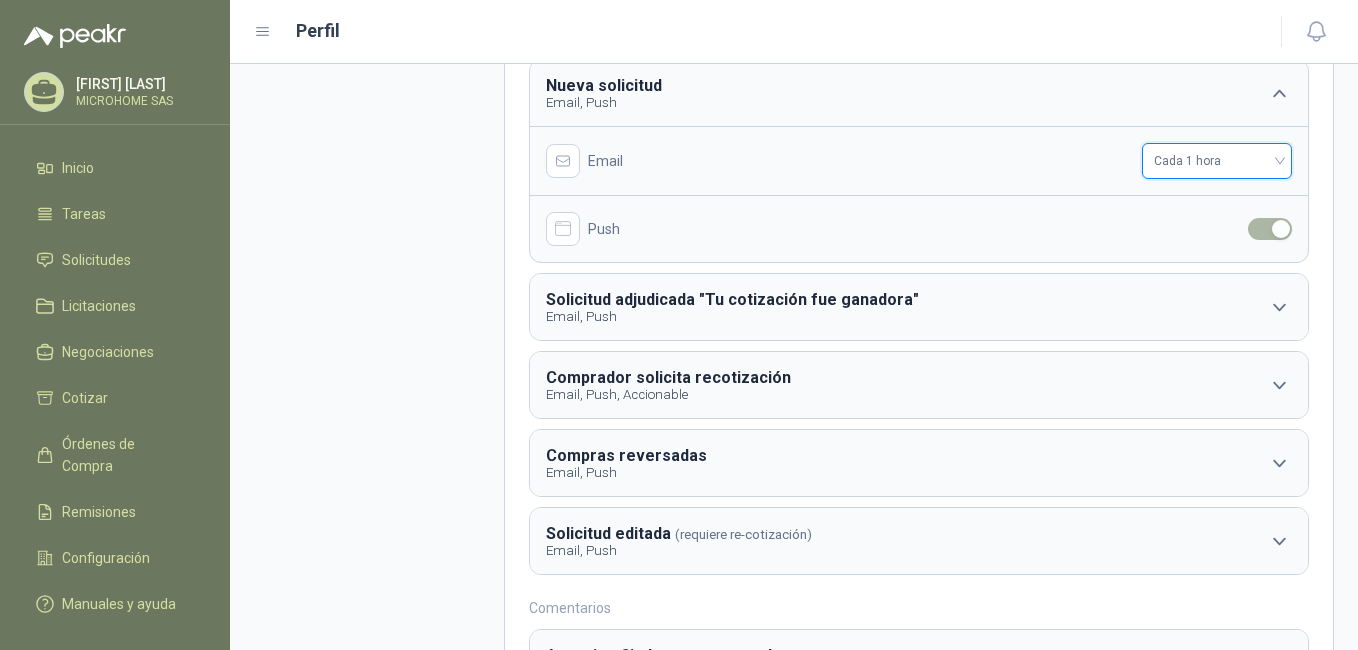 scroll, scrollTop: 300, scrollLeft: 0, axis: vertical 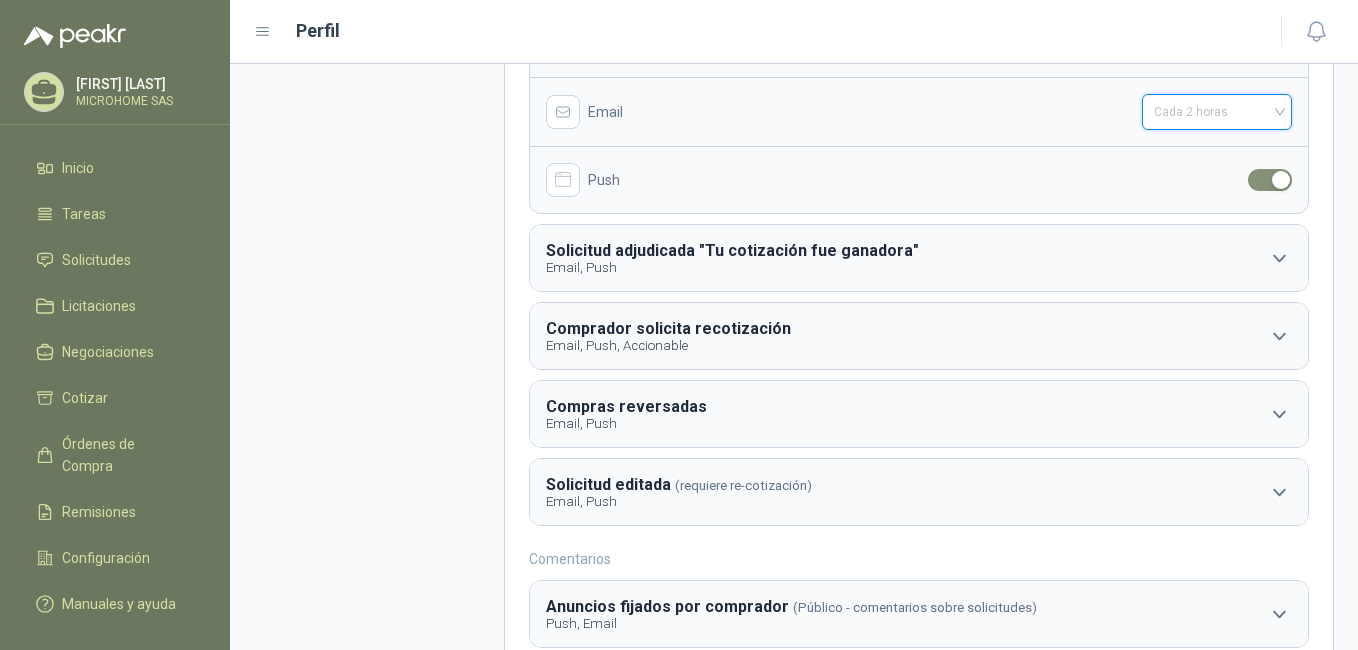 click on "Cada 2 horas" at bounding box center (1217, 112) 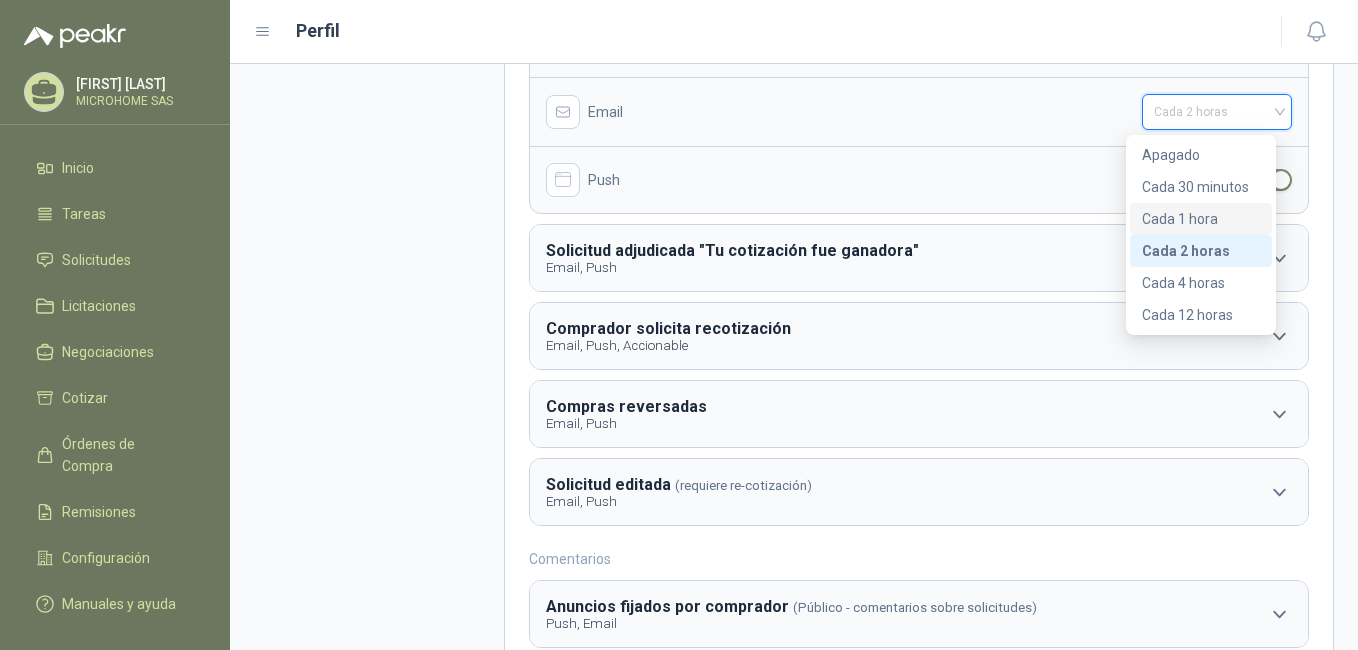 click on "Cada 1 hora" at bounding box center [1201, 219] 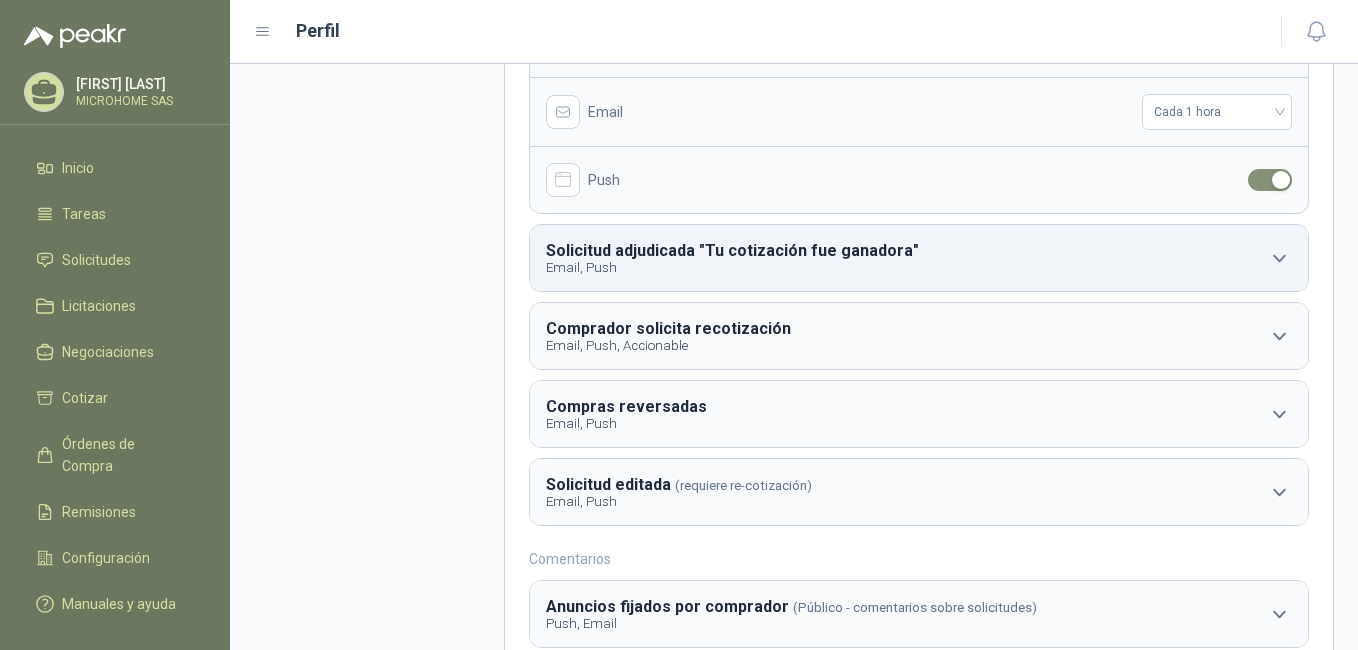 click on "Solicitud adjudicada "Tu cotización fue ganadora"" at bounding box center [732, 250] 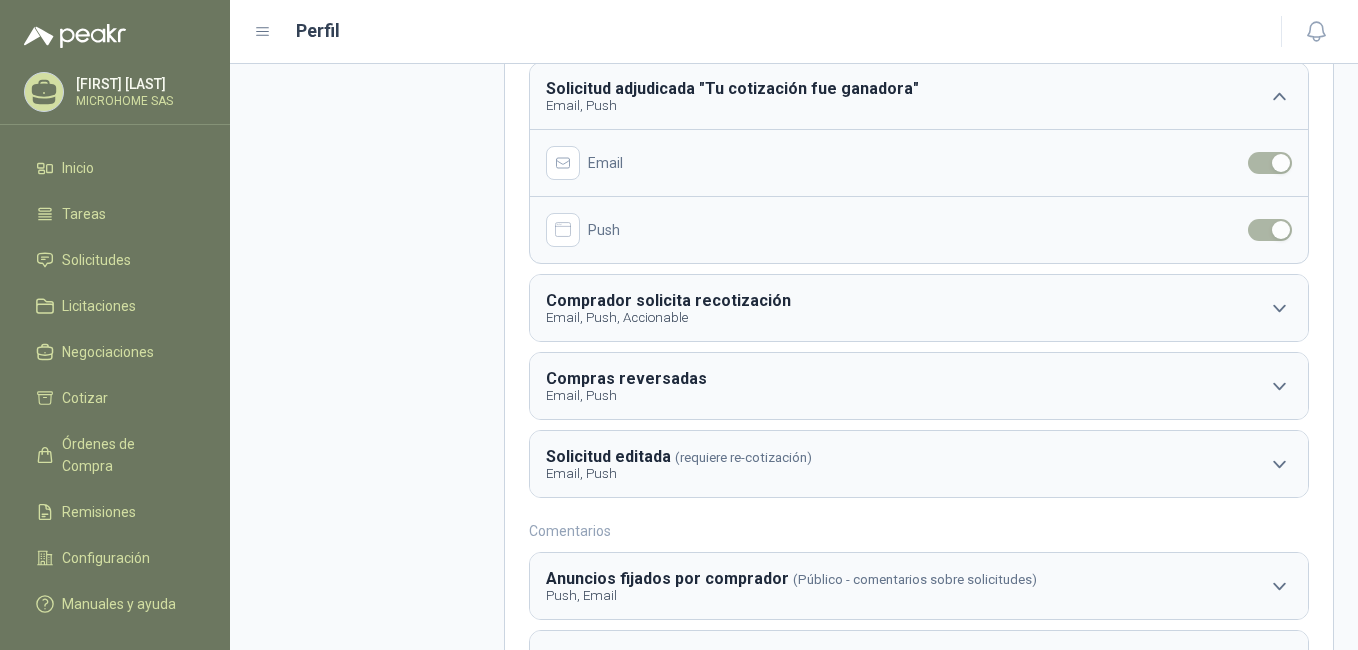 scroll, scrollTop: 400, scrollLeft: 0, axis: vertical 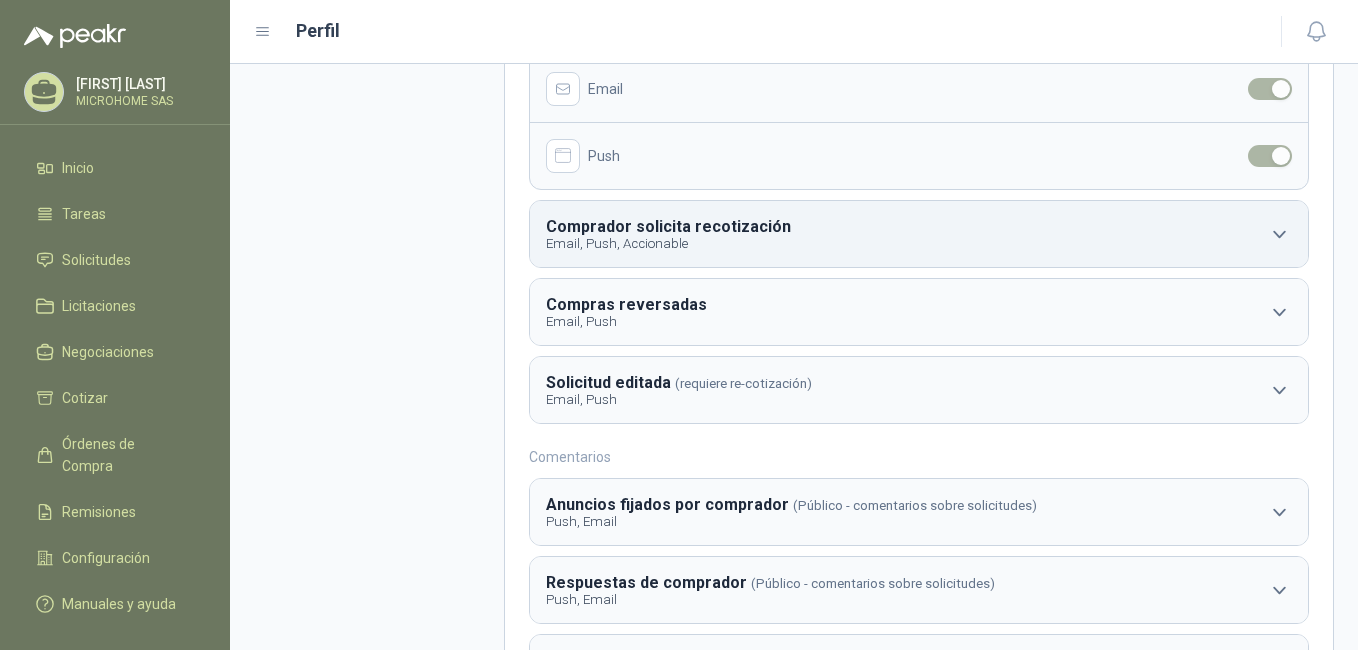 click on "Email, Push, Accionable" at bounding box center (670, 243) 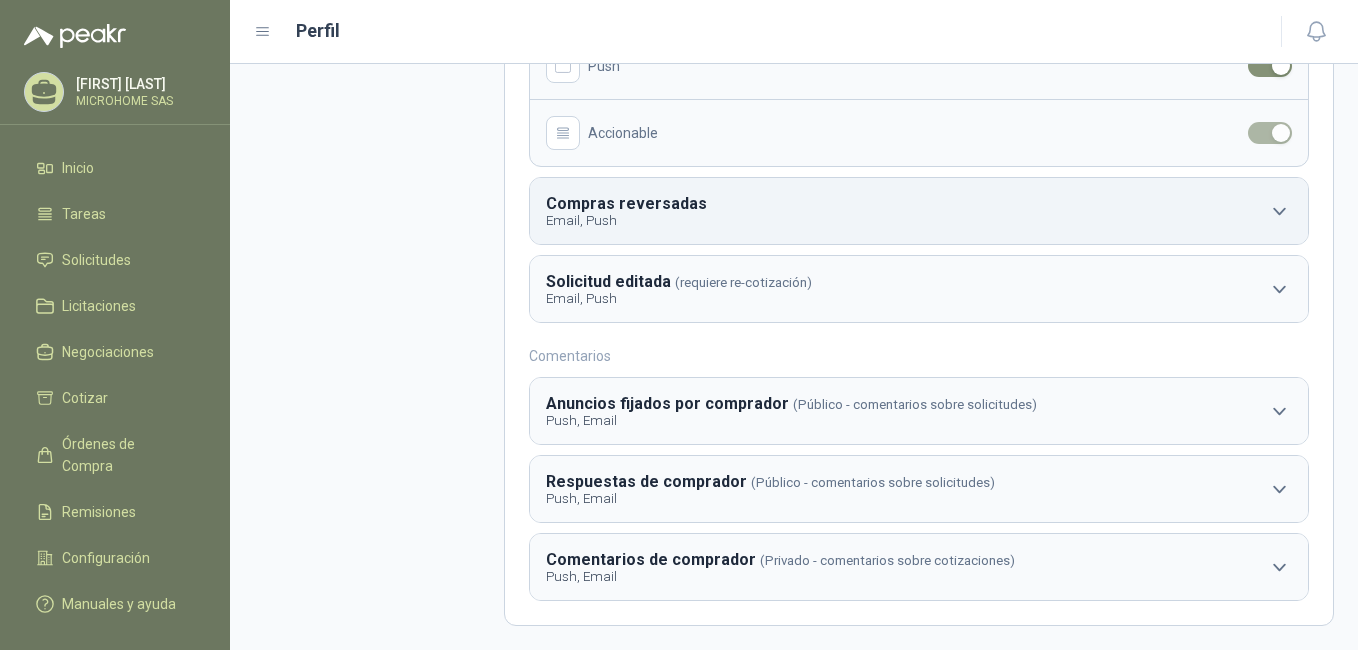 click on "Compras reversadas" at bounding box center (626, 203) 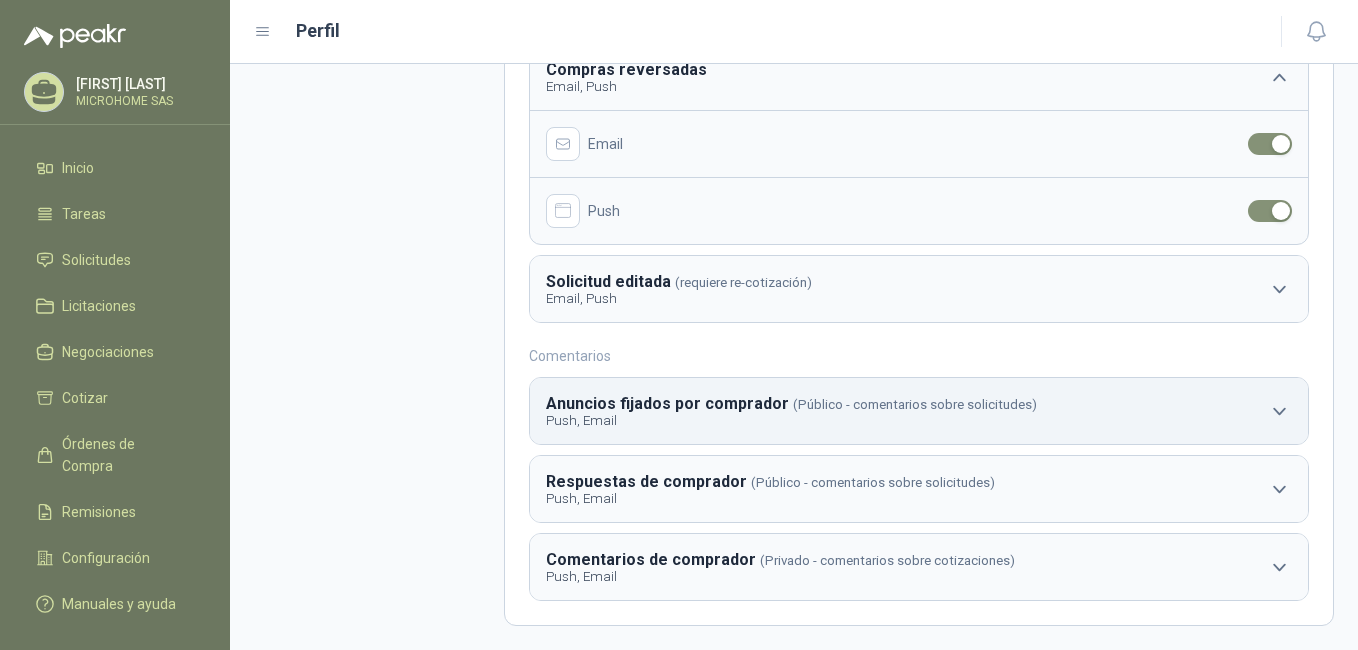 click 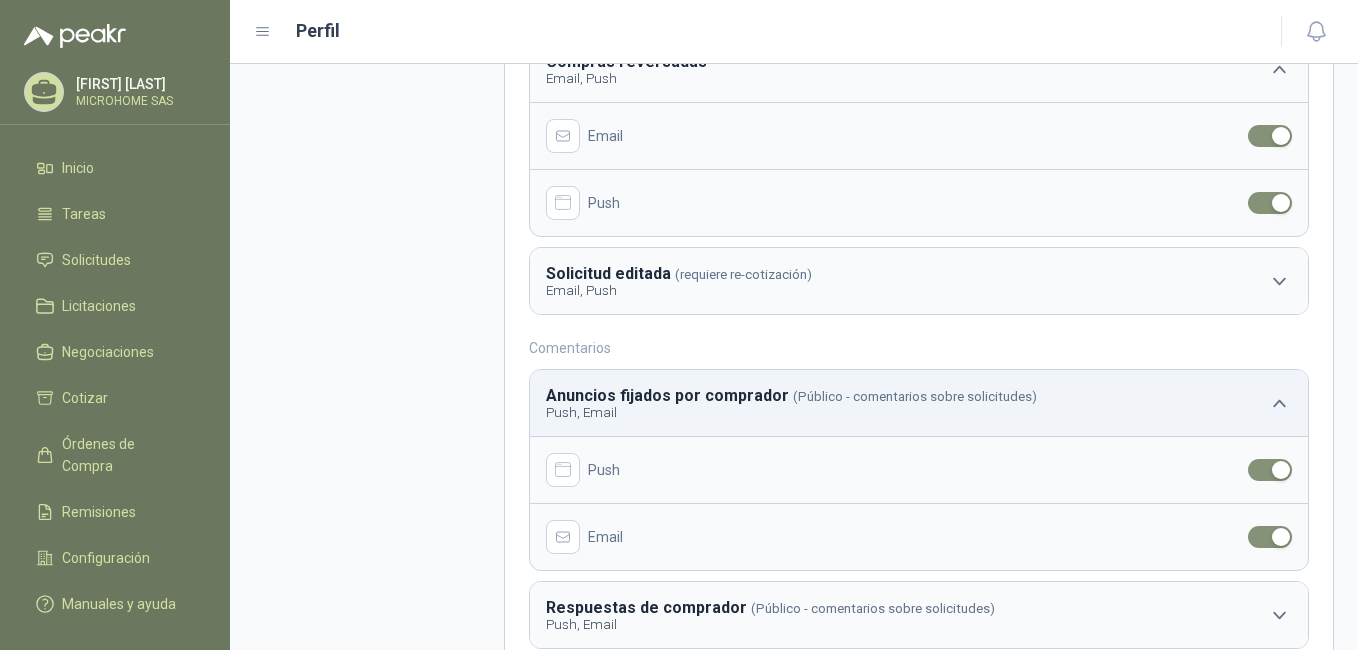 click 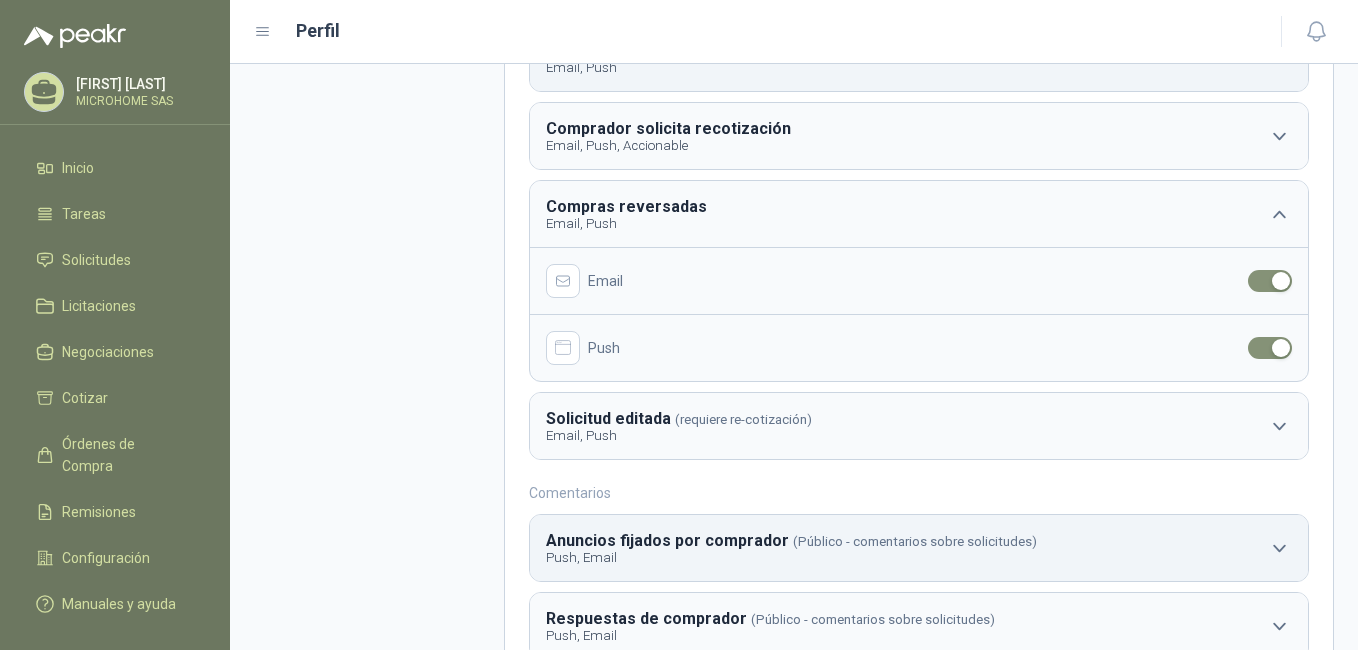 scroll, scrollTop: 0, scrollLeft: 0, axis: both 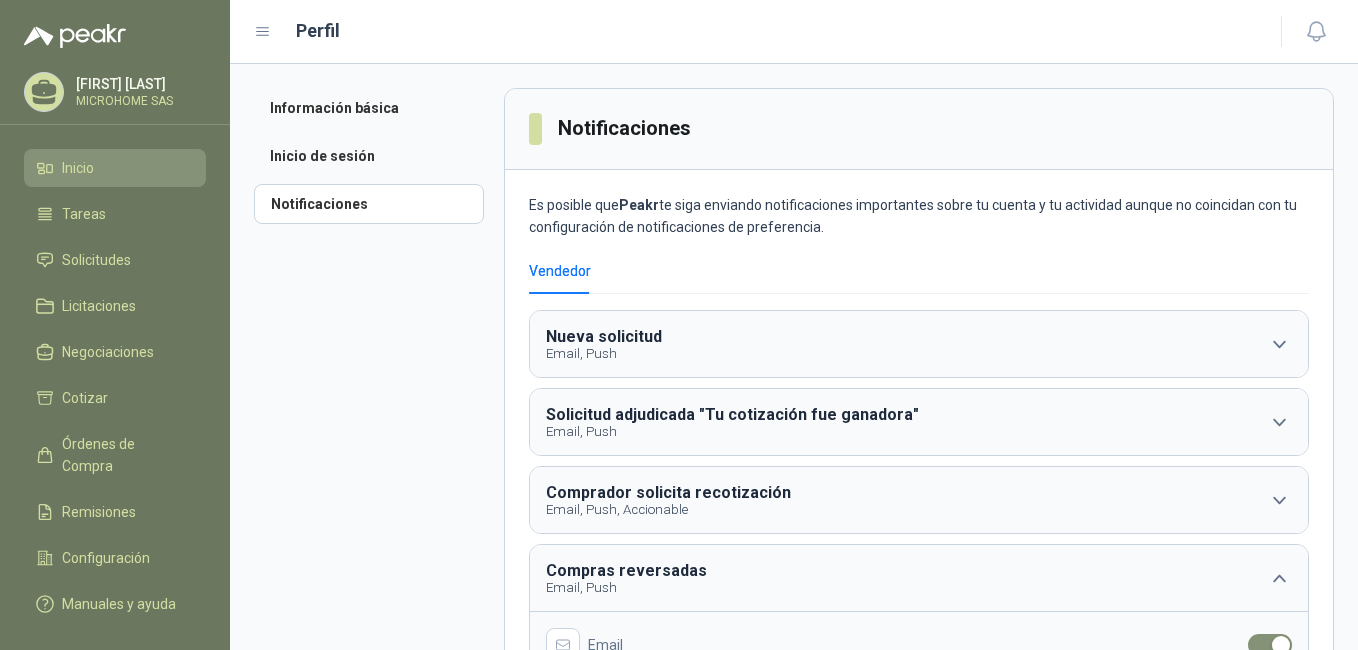 click on "Inicio" at bounding box center [78, 168] 